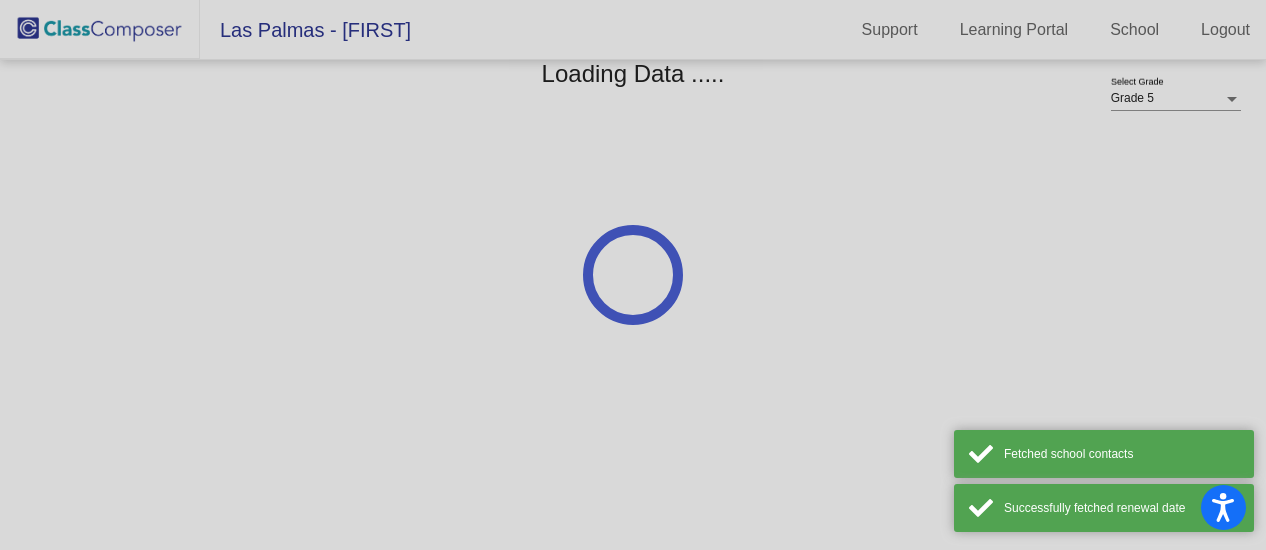 scroll, scrollTop: 0, scrollLeft: 0, axis: both 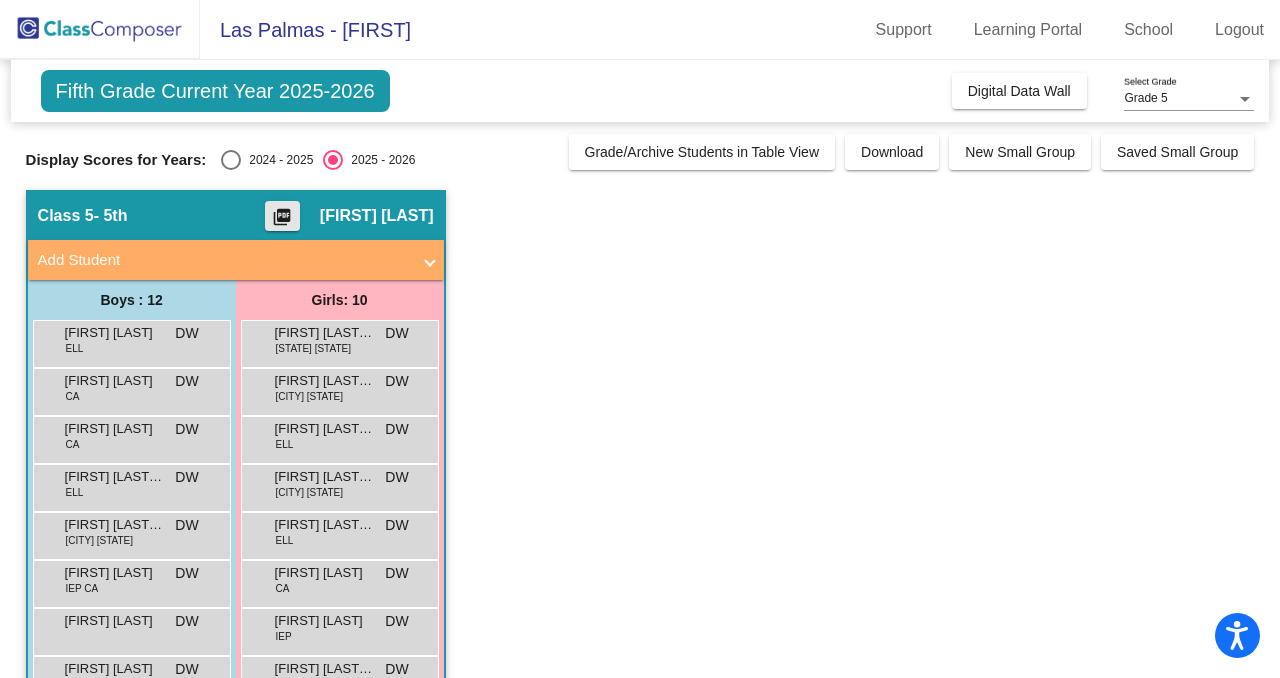 click on "picture_as_pdf" 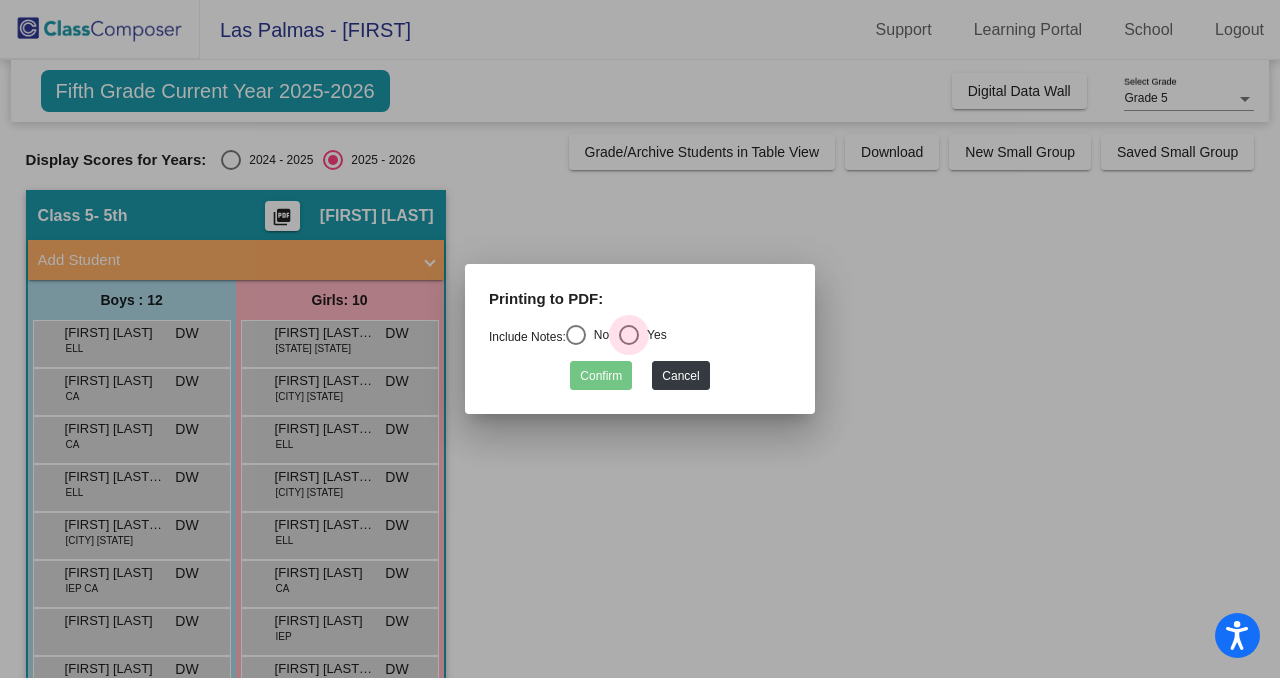 click at bounding box center [629, 335] 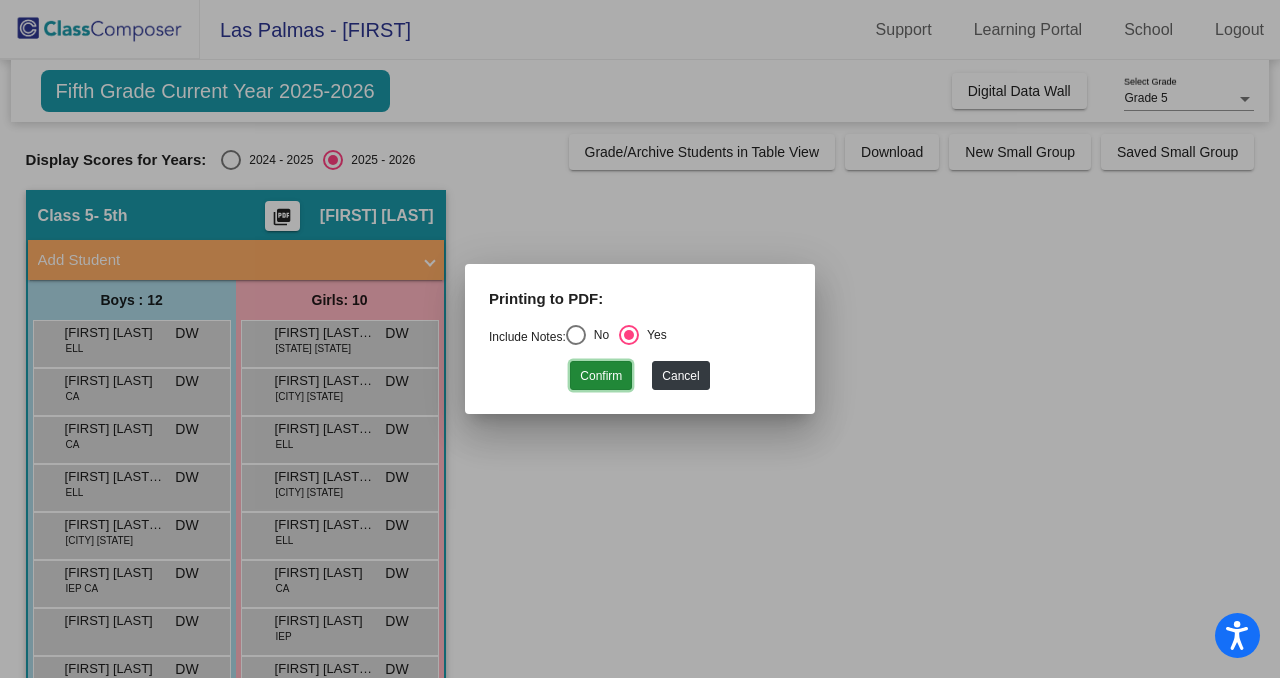 click on "Confirm" at bounding box center (601, 375) 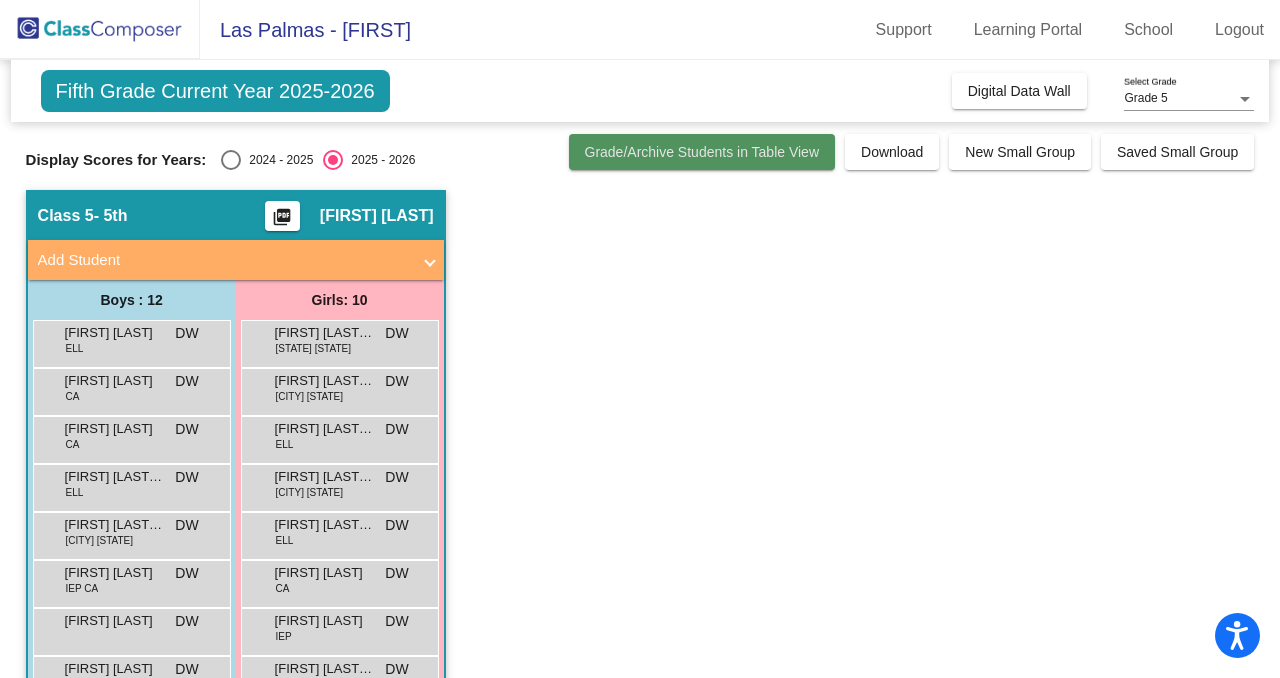 click on "Grade/Archive Students in Table View" 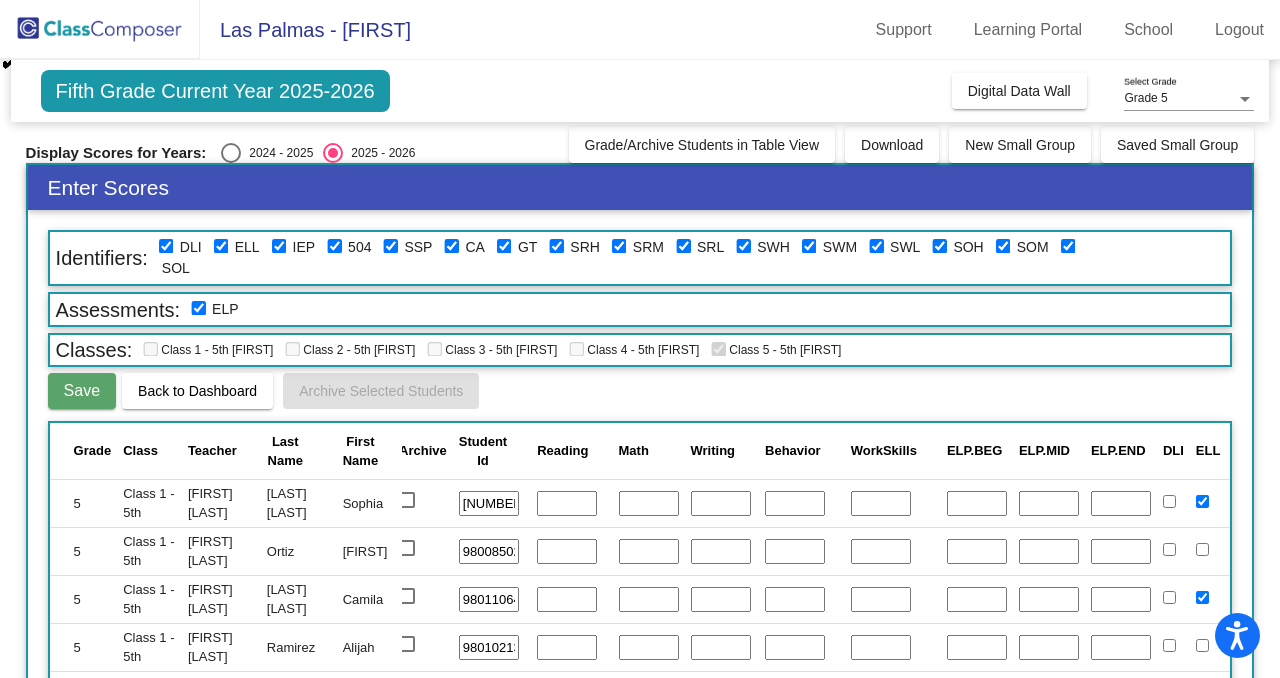 scroll, scrollTop: 0, scrollLeft: 0, axis: both 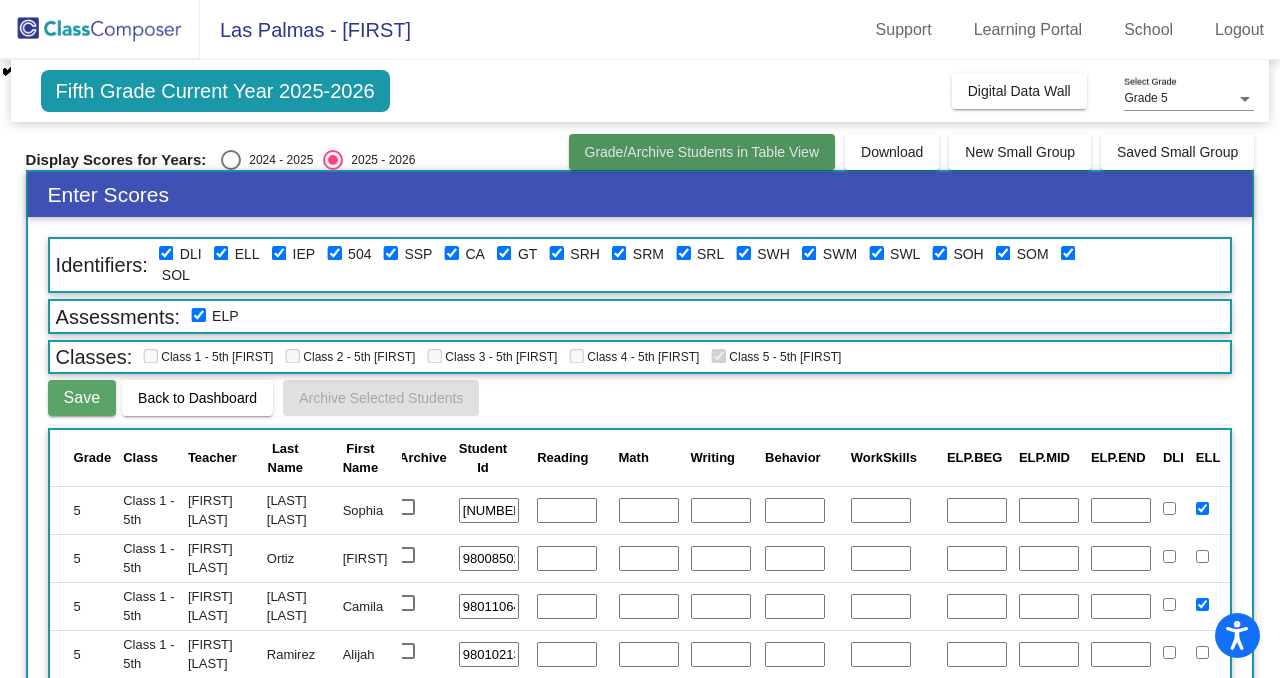 click on "Grade/Archive Students in Table View" 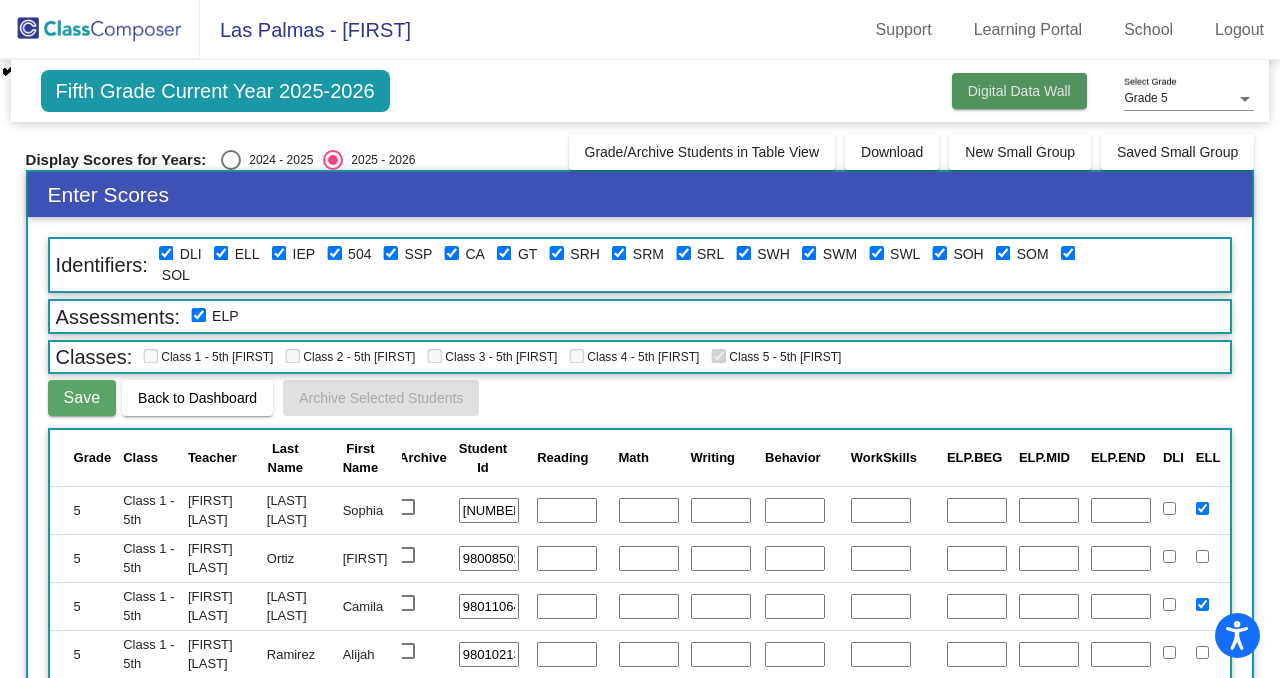 click on "Digital Data Wall" 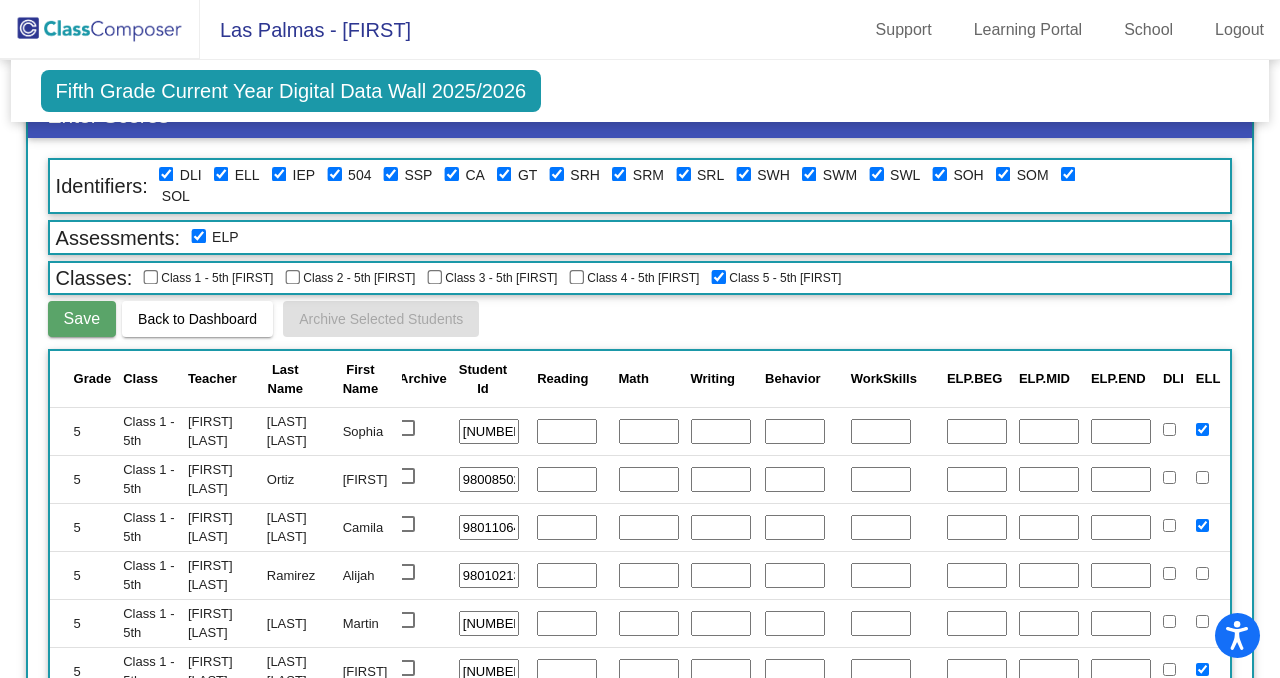 scroll, scrollTop: 0, scrollLeft: 0, axis: both 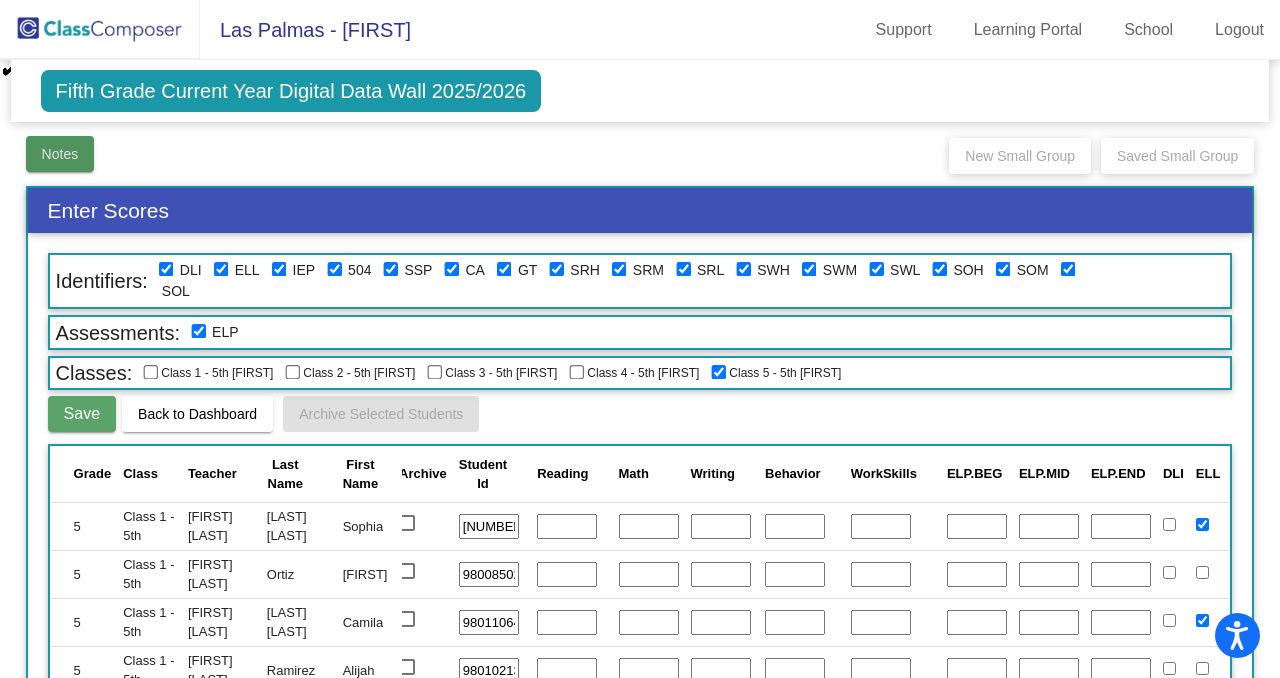 click on "Notes" 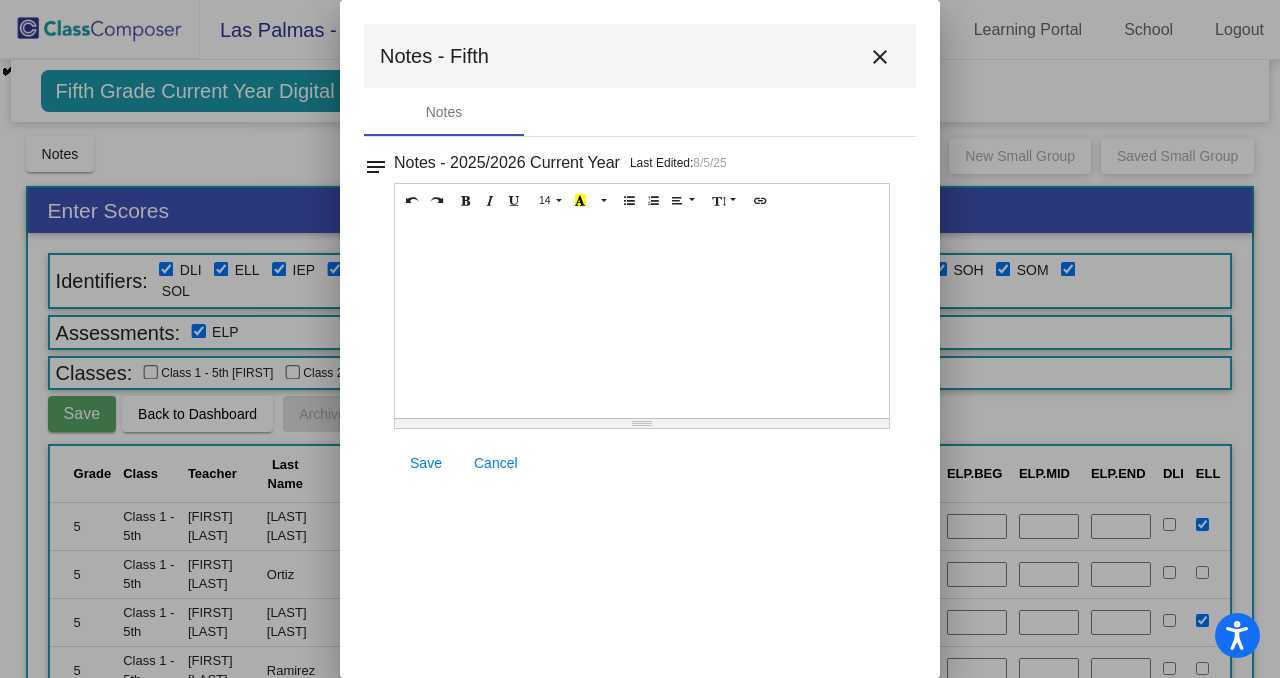 click on "close" at bounding box center [880, 57] 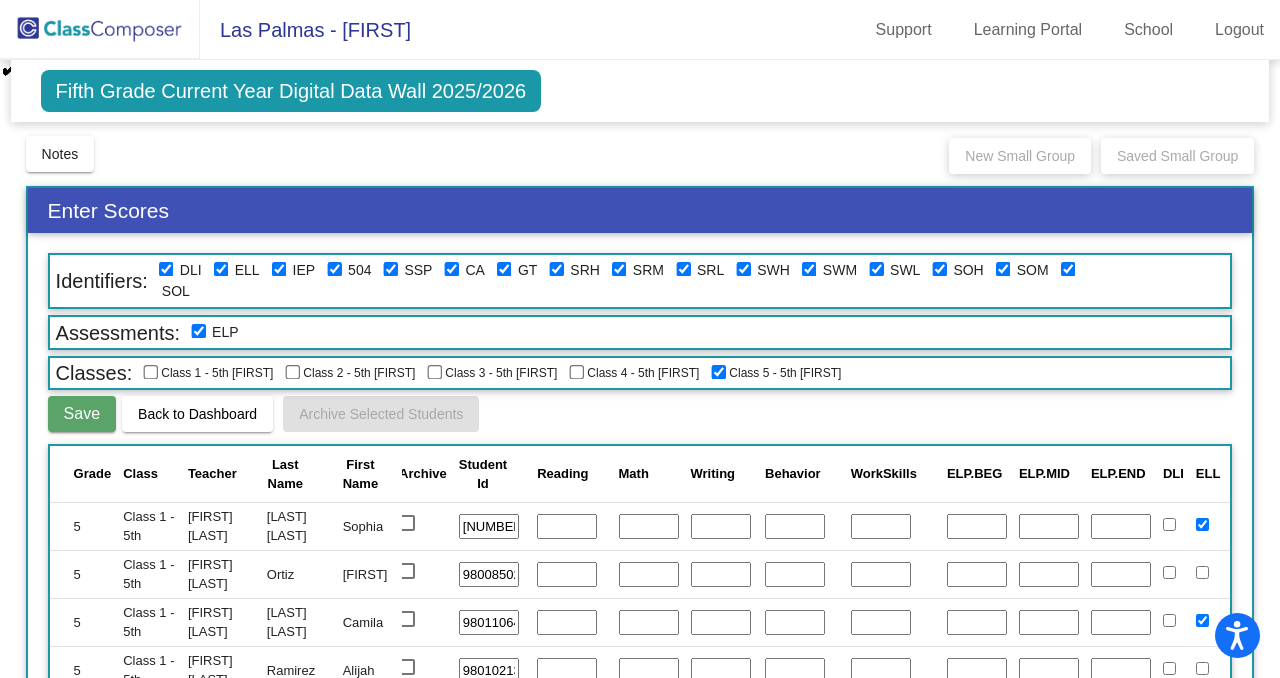 click on "Fifth Grade Current Year Digital Data Wall 2025/2026" 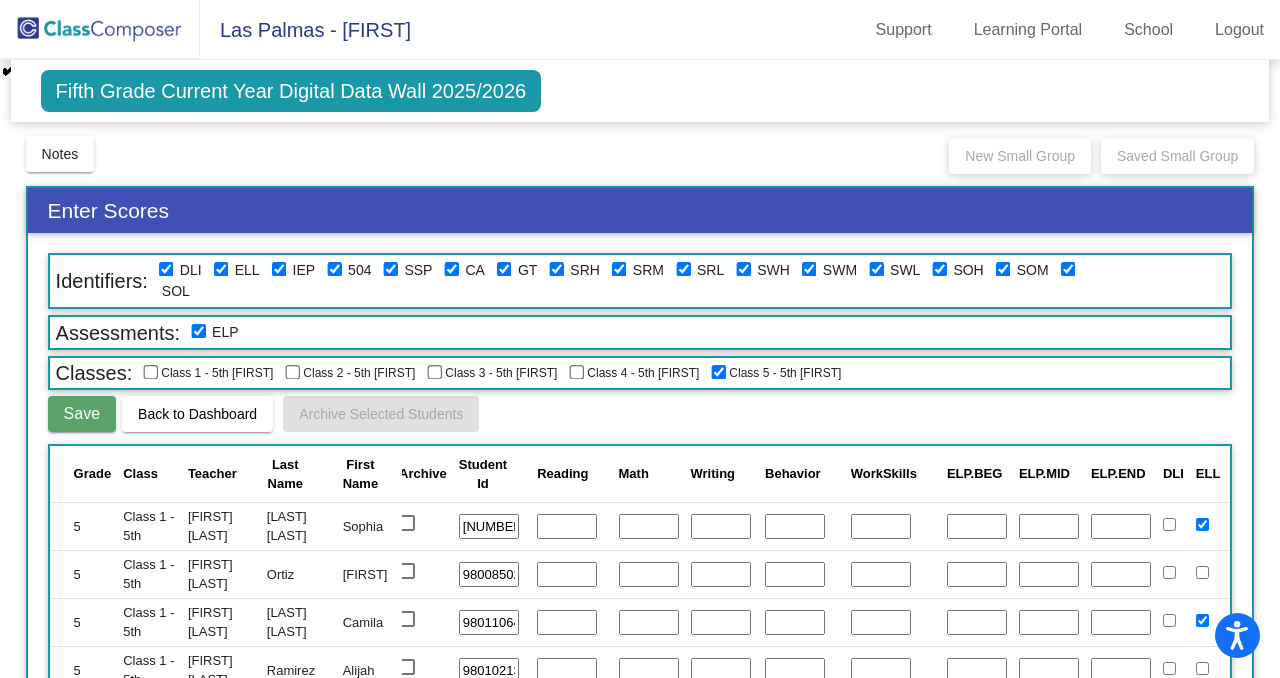 click 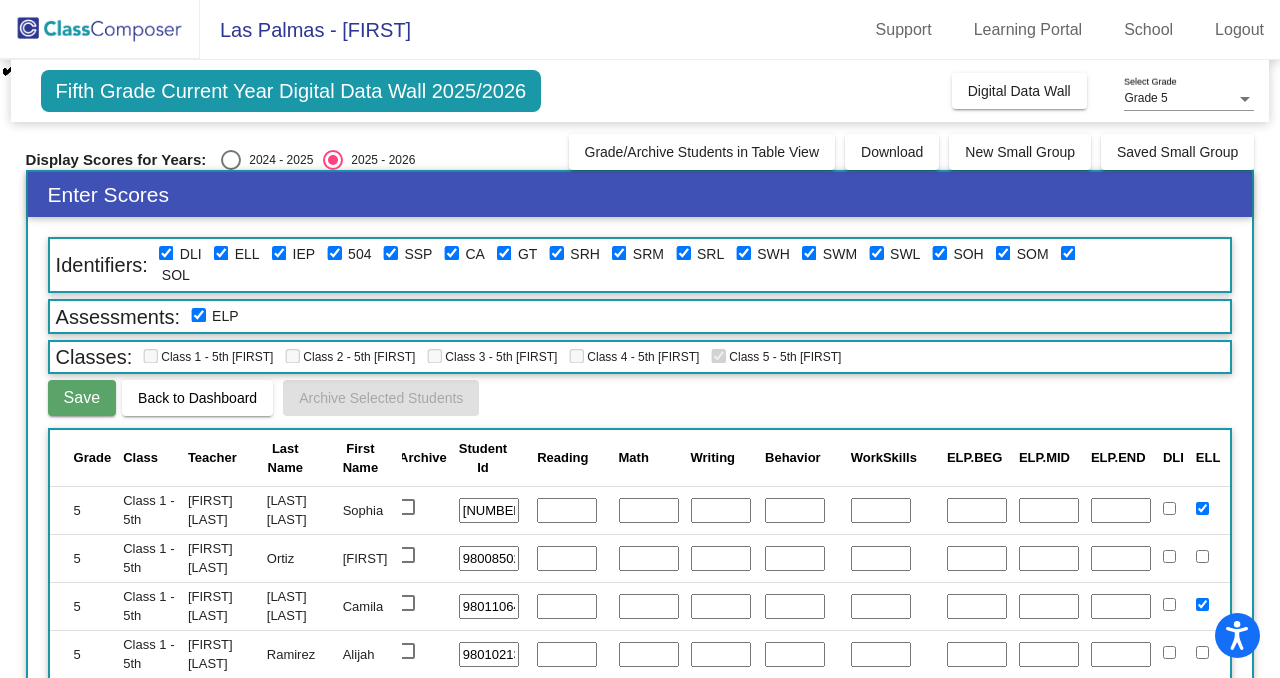 click 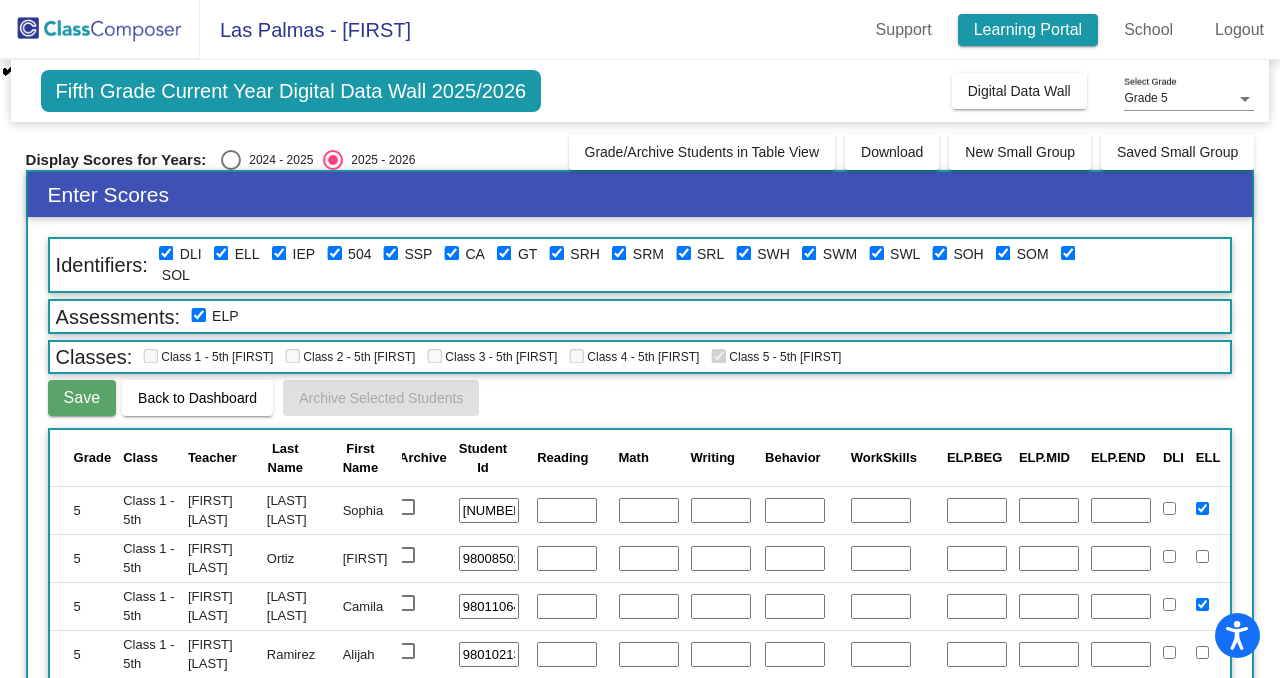 click on "Learning Portal" 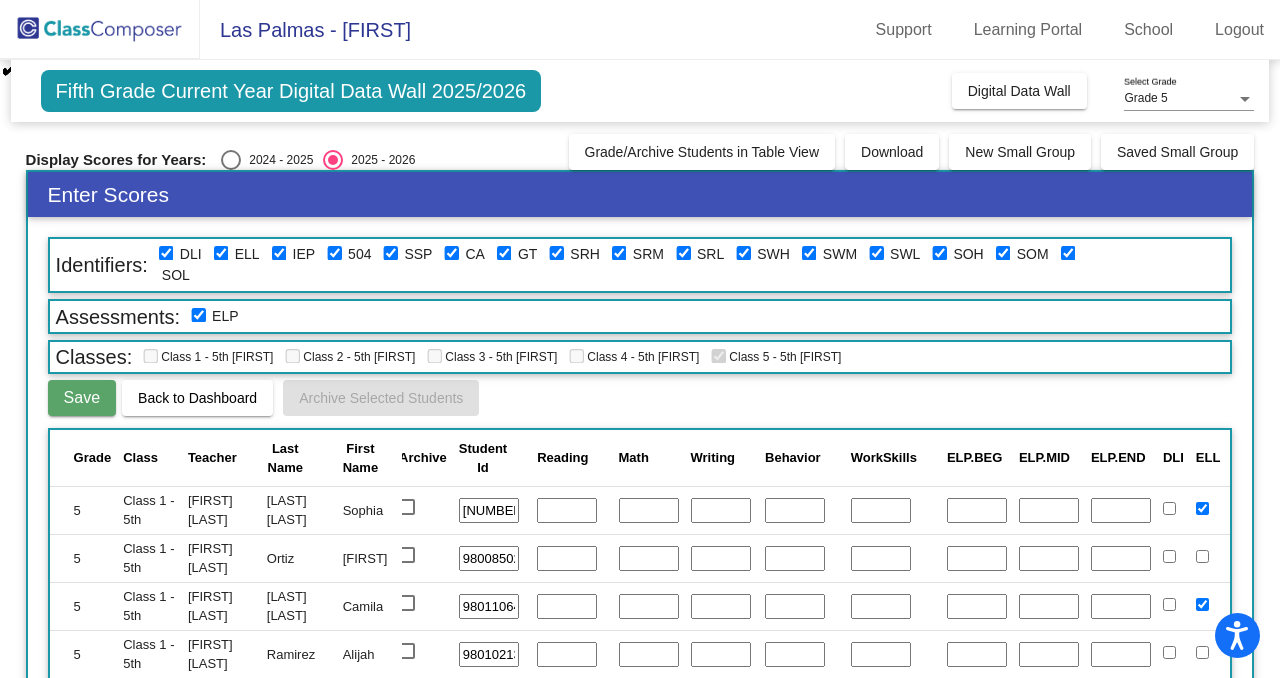 click on "Fifth Grade Current Year Digital Data Wall 2025/2026" 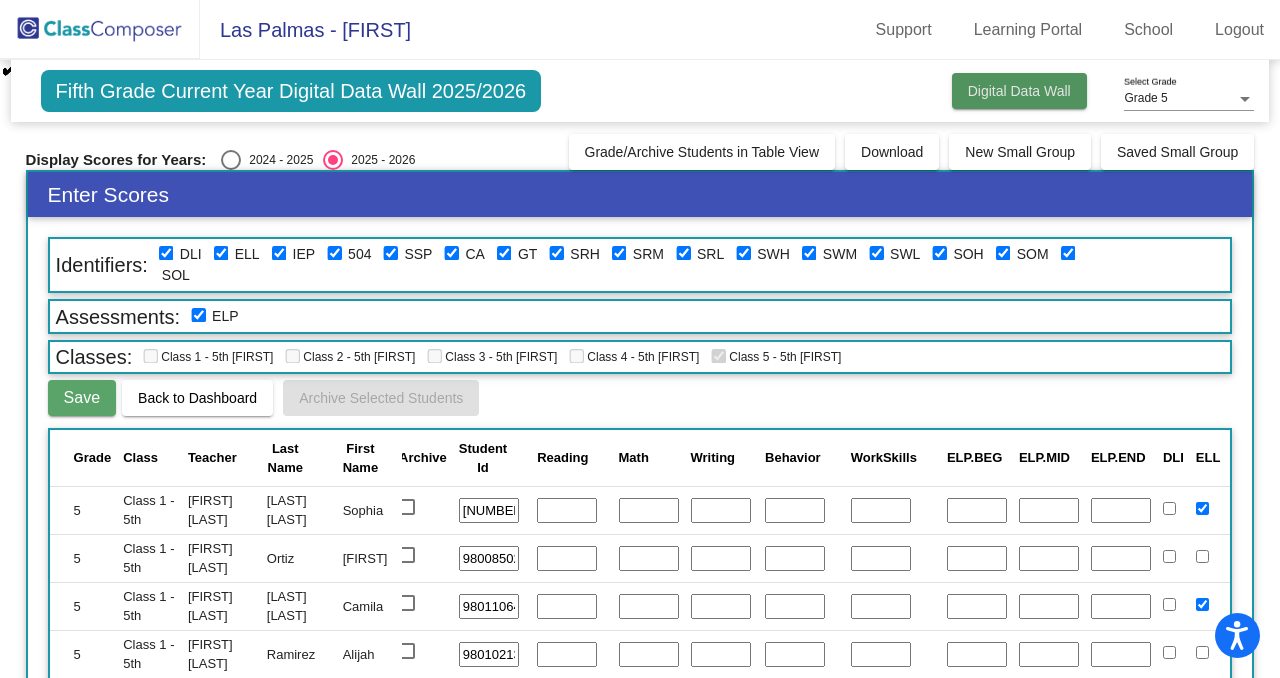 click on "Digital Data Wall" 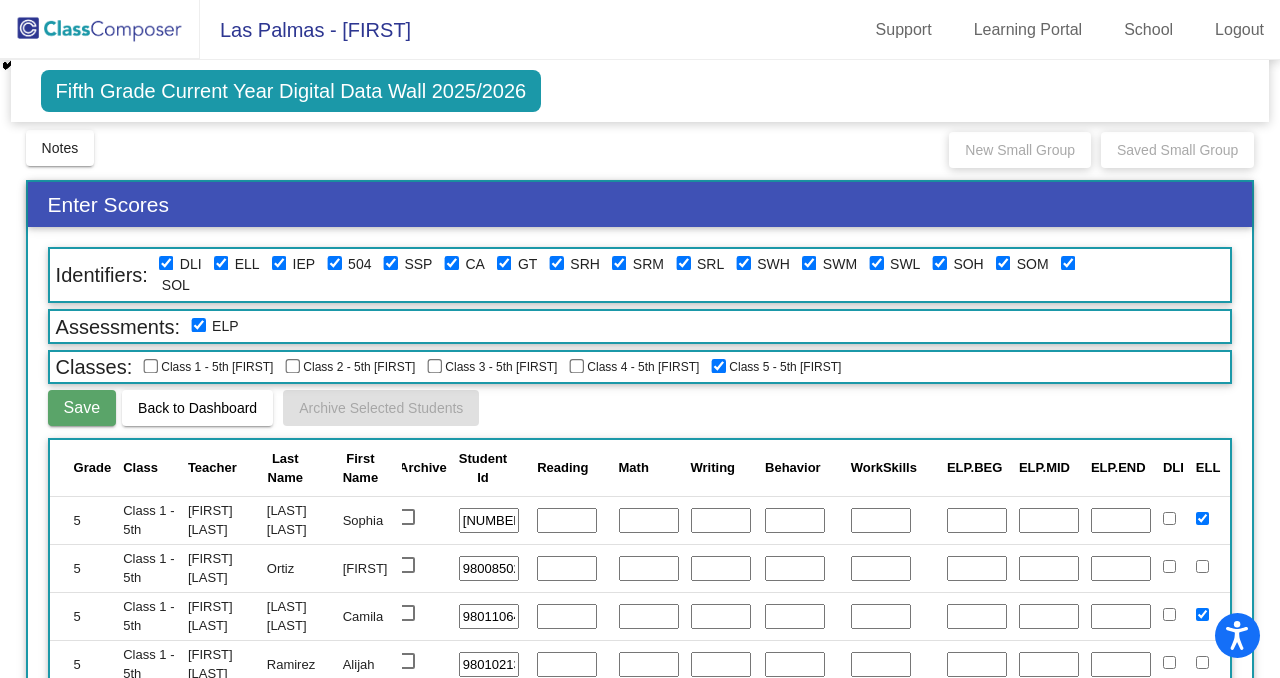 scroll, scrollTop: 0, scrollLeft: 0, axis: both 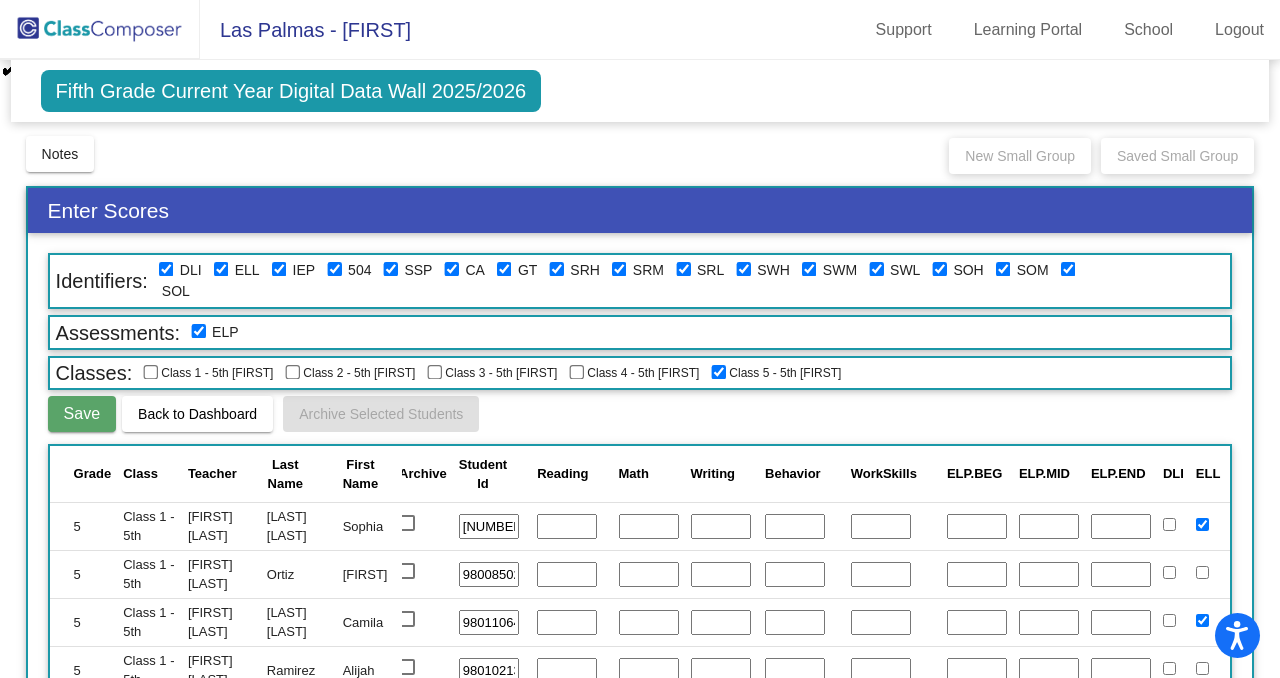 click on "Fifth Grade Current Year Digital Data Wall 2025/2026" 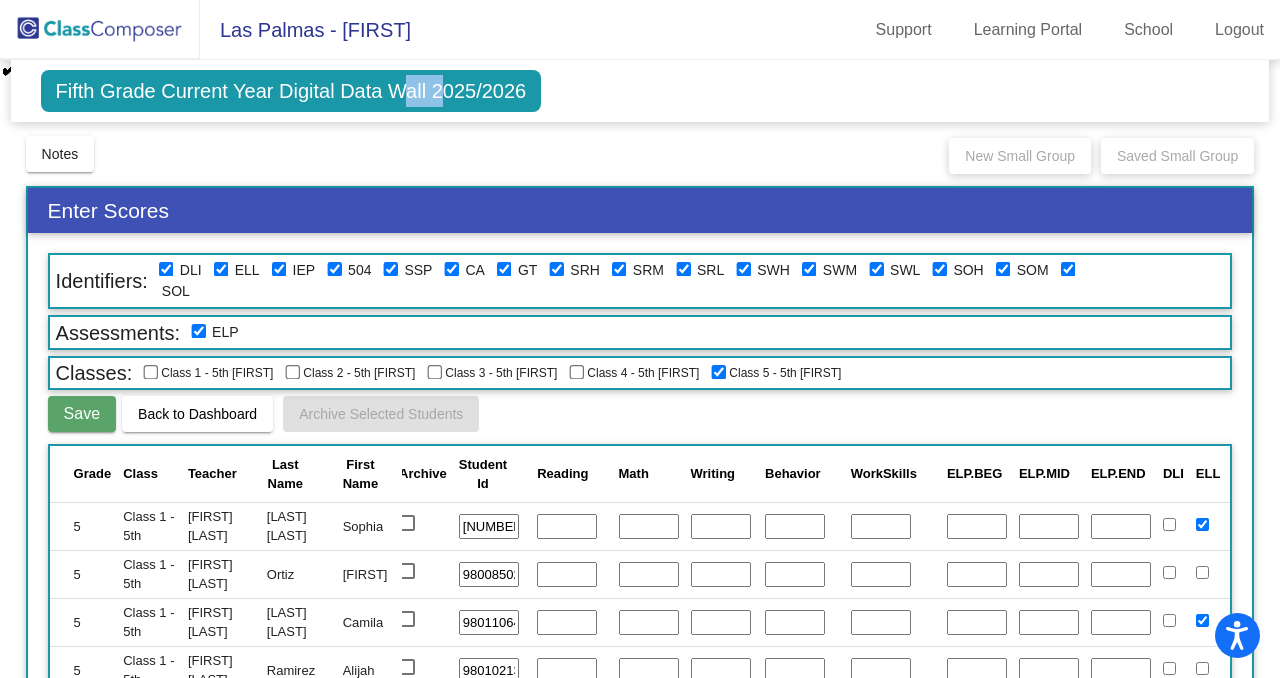 click on "Fifth Grade Current Year Digital Data Wall 2025/2026" 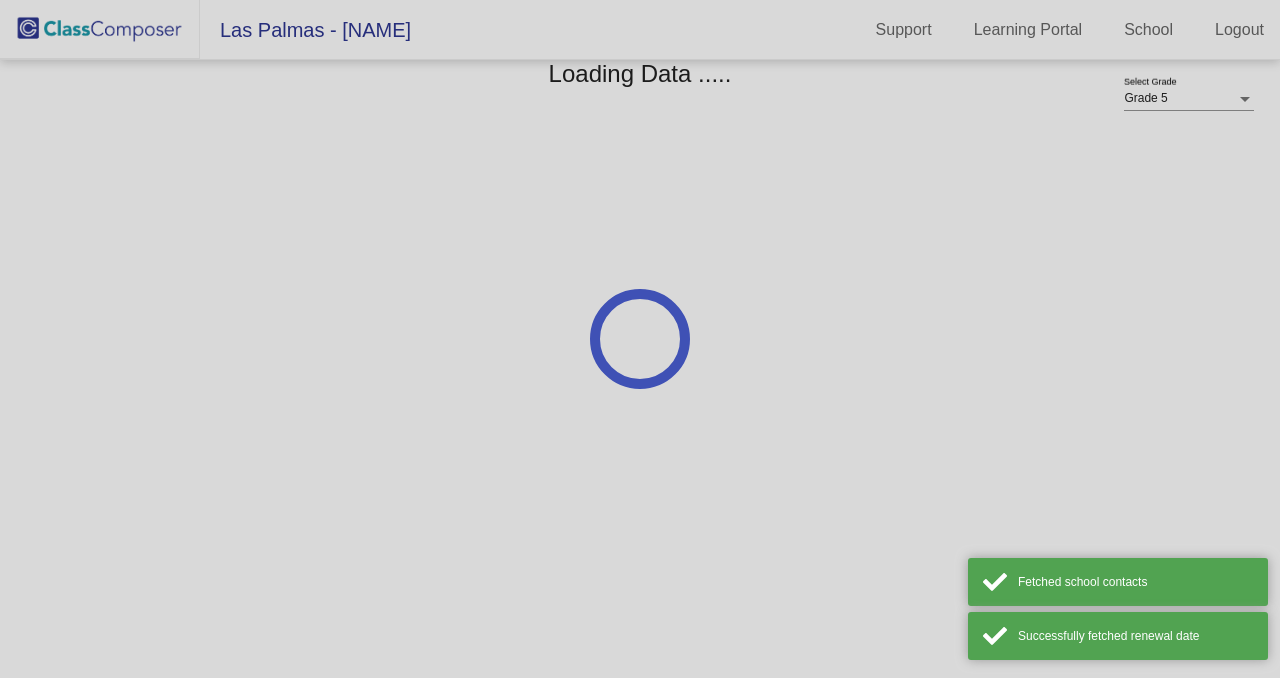scroll, scrollTop: 0, scrollLeft: 0, axis: both 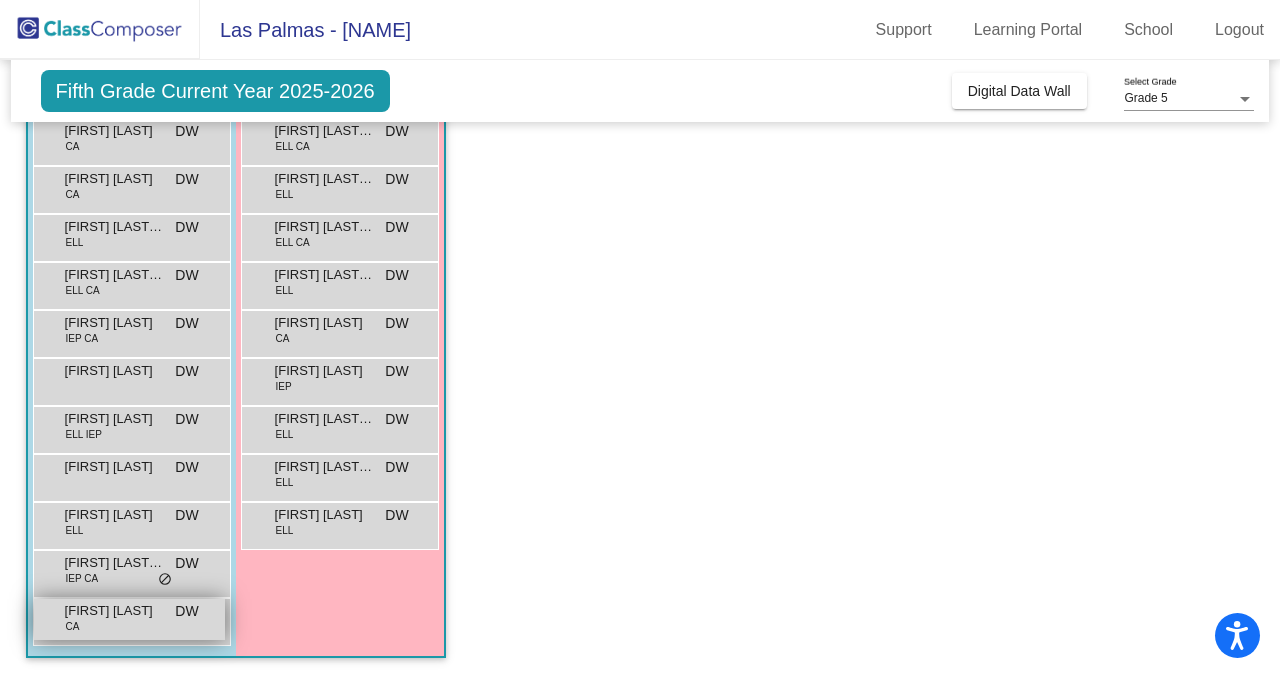 click on "[FIRST] [LAST]" at bounding box center (115, 611) 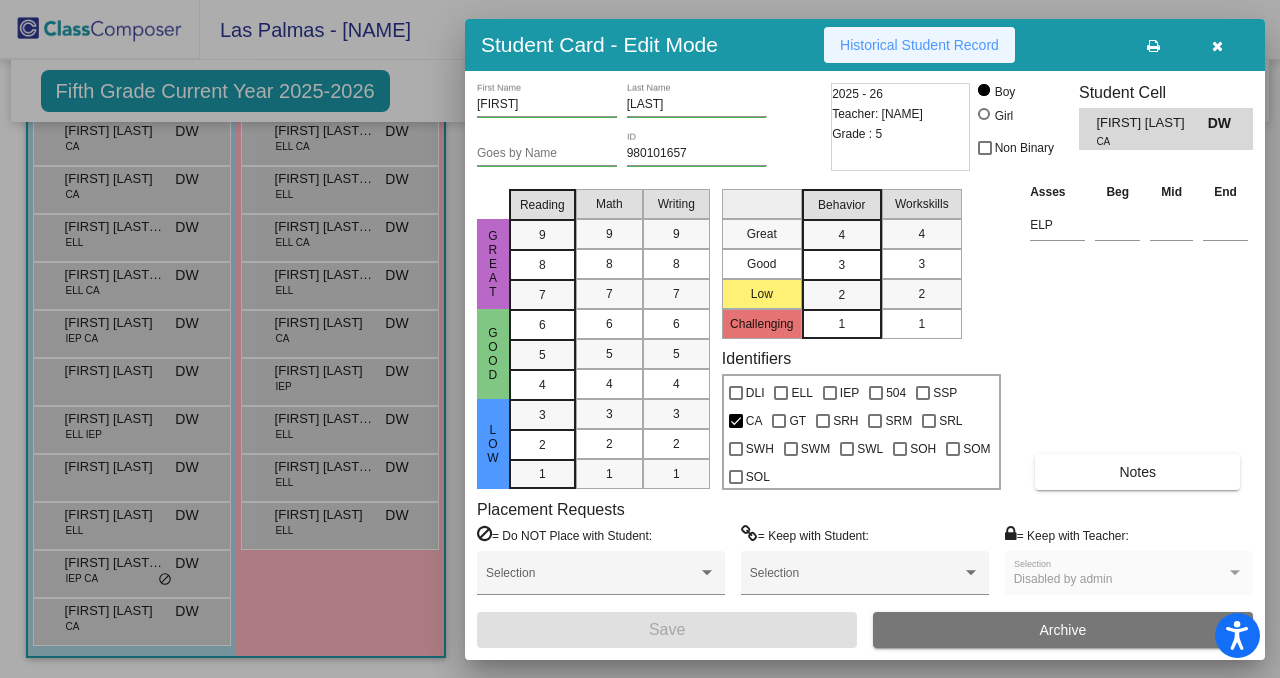click on "Historical Student Record" at bounding box center (919, 45) 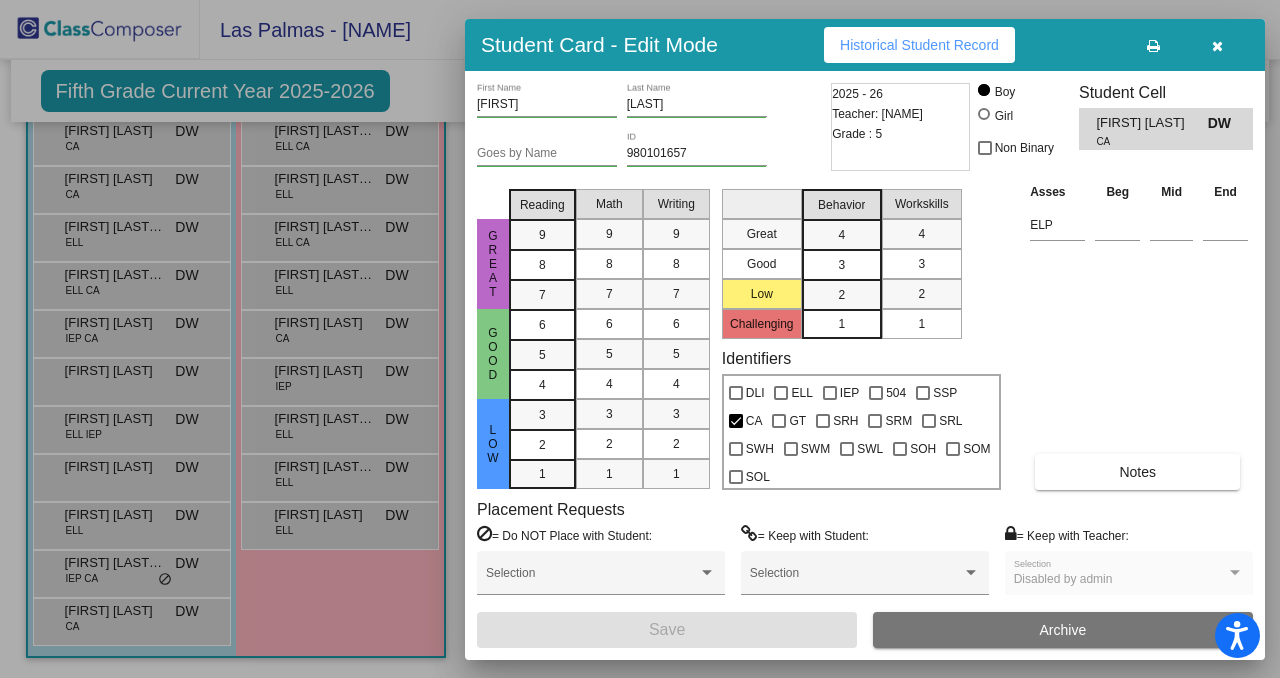 click on "Historical Student Record" at bounding box center (919, 45) 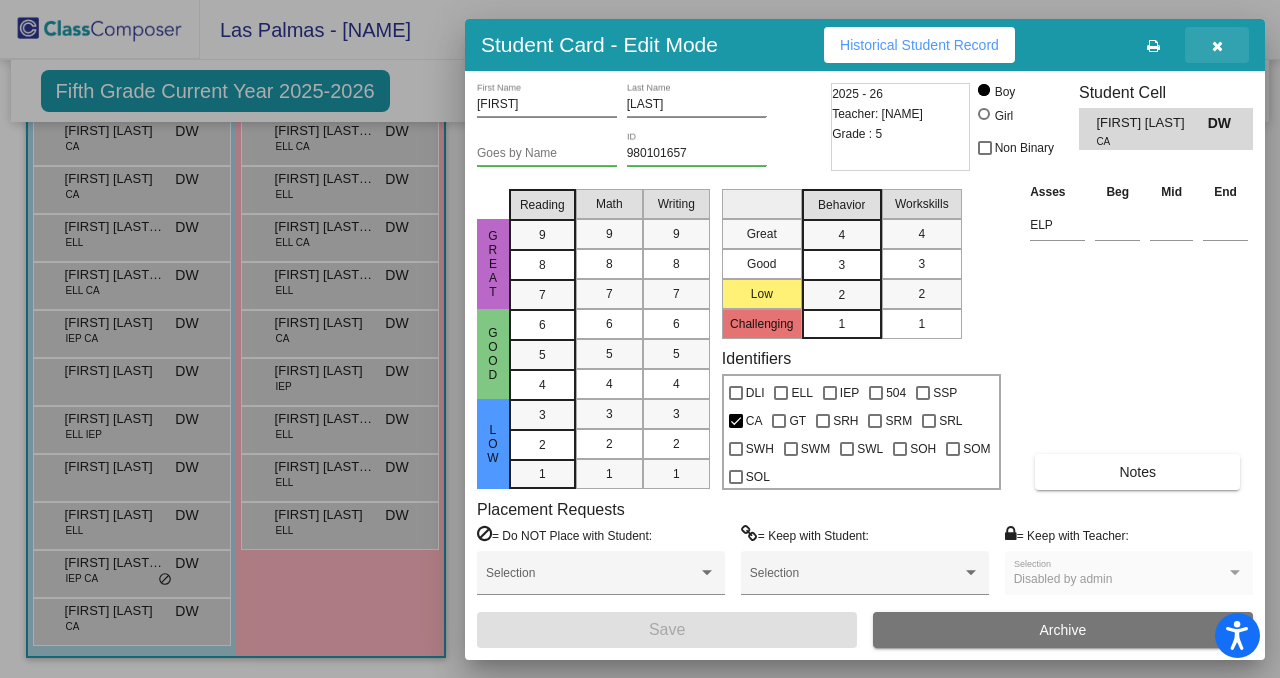 click at bounding box center [1217, 46] 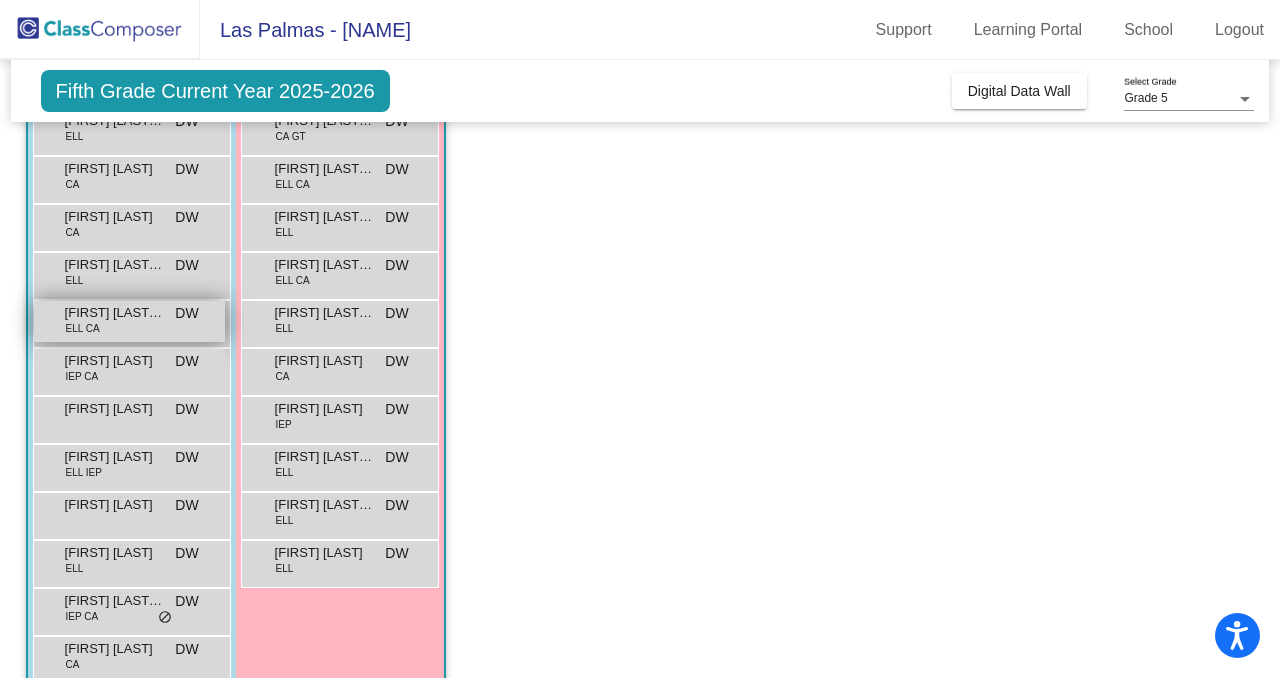 scroll, scrollTop: 250, scrollLeft: 0, axis: vertical 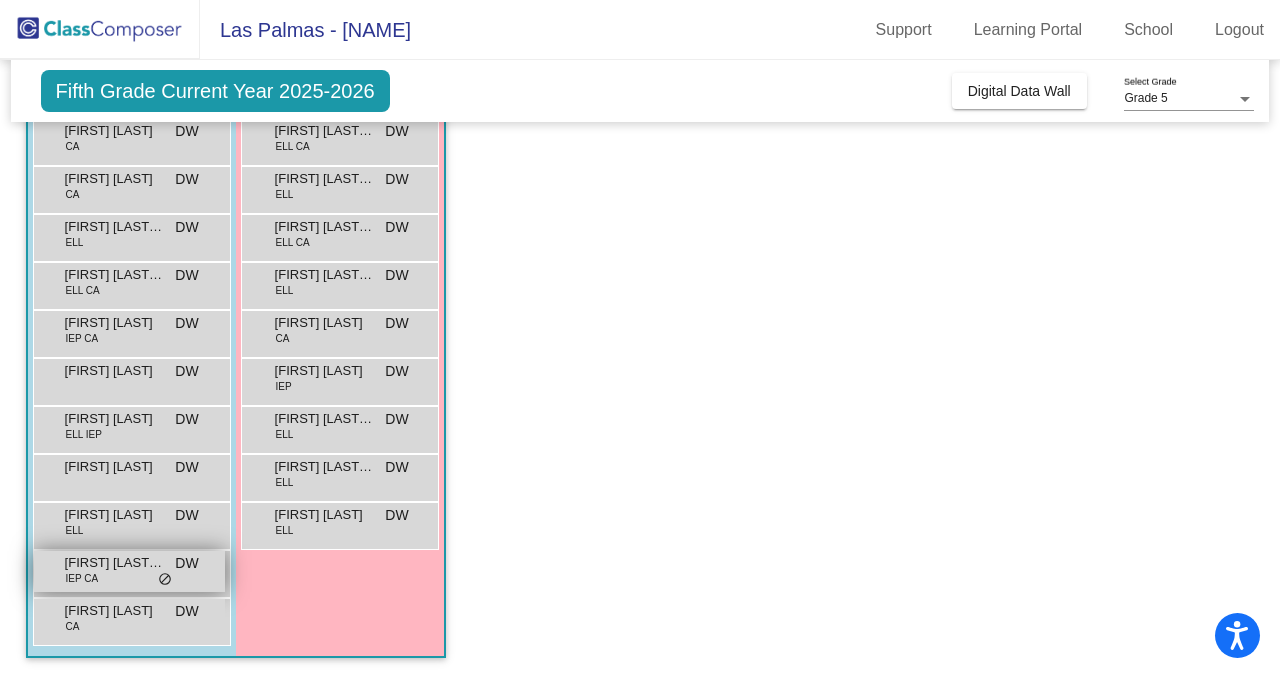 click on "[FIRST] [LAST] [LAST]" at bounding box center (115, 563) 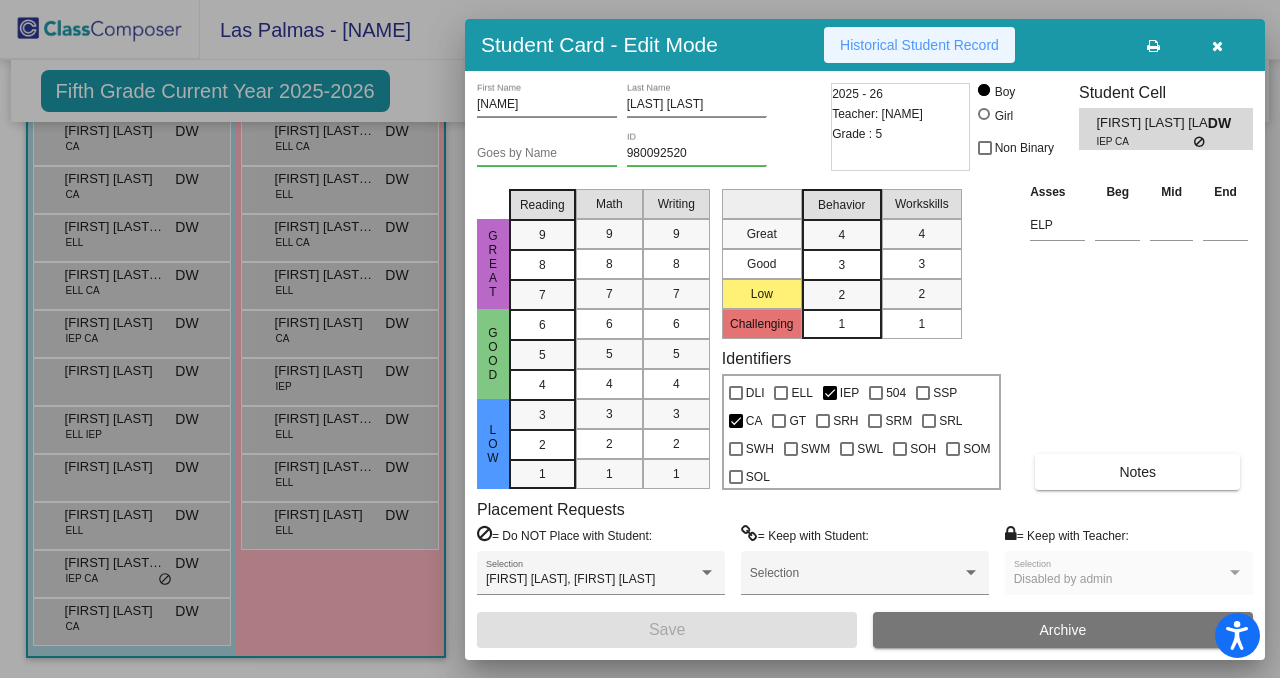 click on "Historical Student Record" at bounding box center (919, 45) 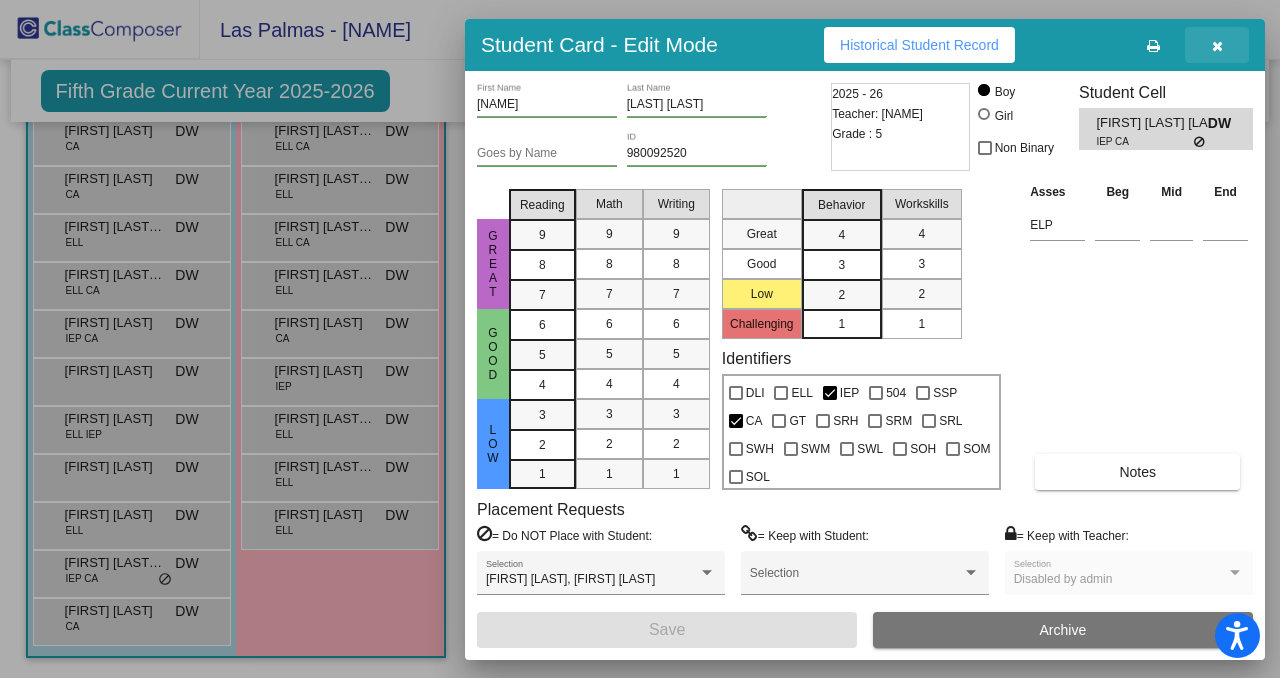 click at bounding box center (1217, 45) 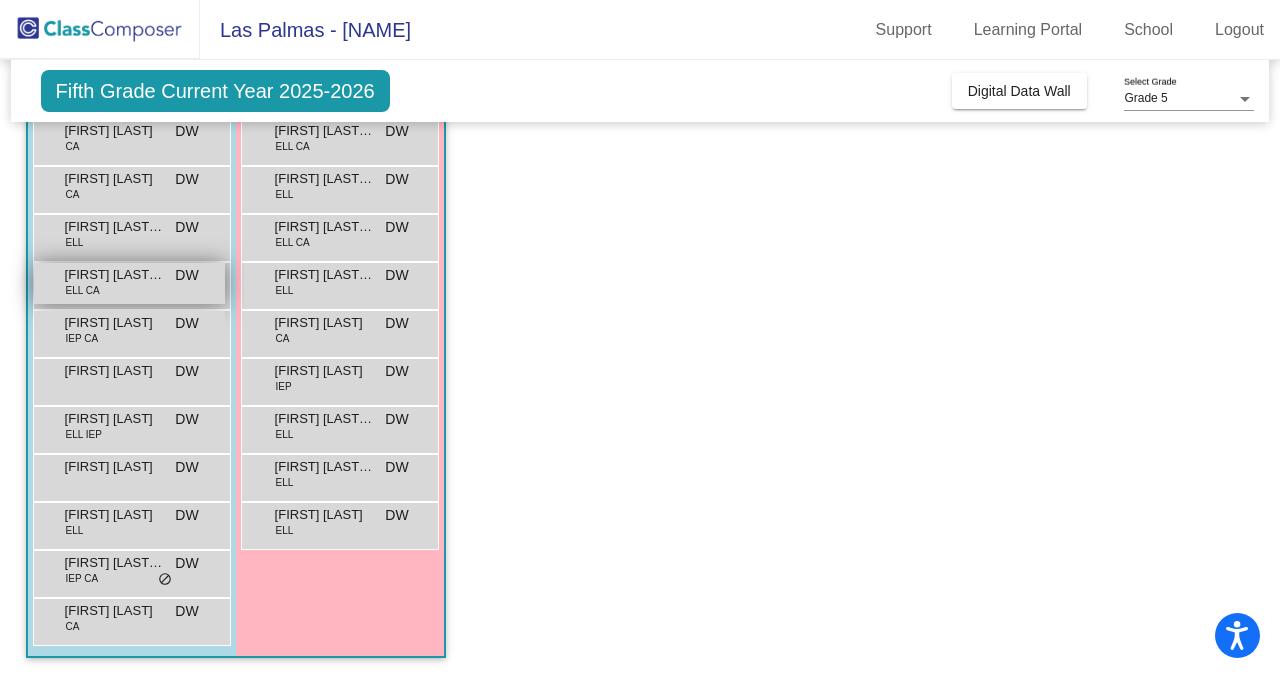 click on "[FIRST] [LAST] [LAST]" at bounding box center (115, 275) 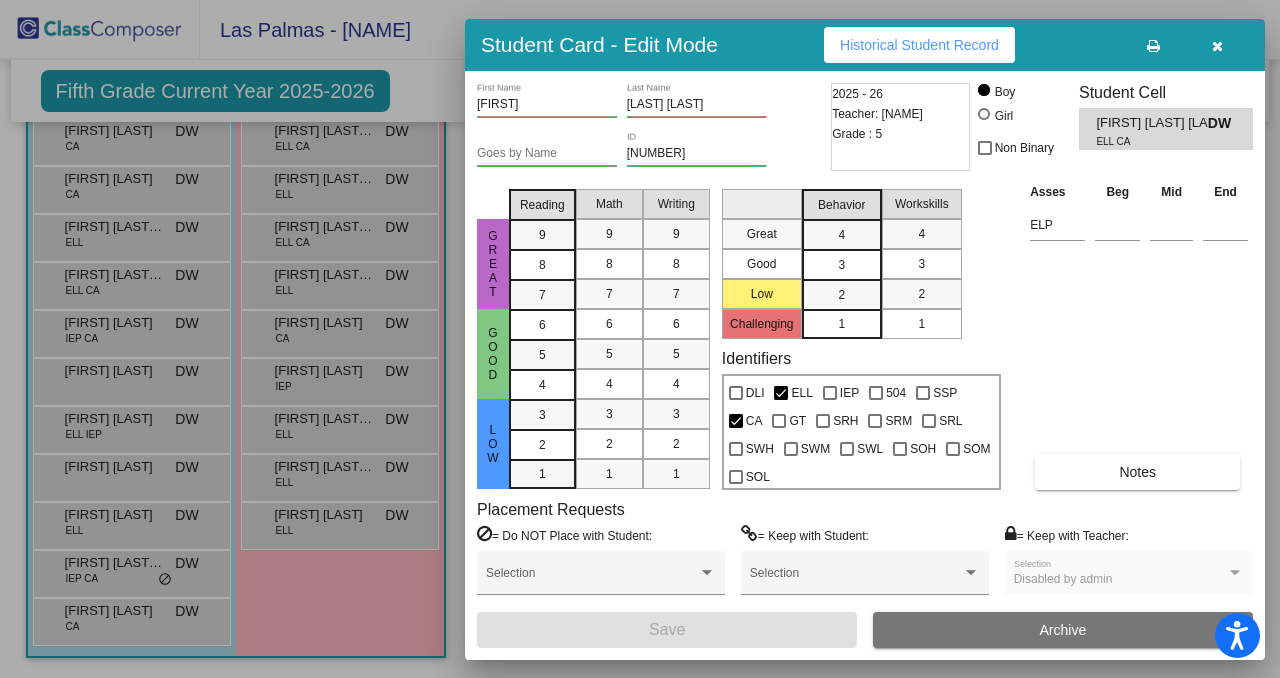 click on "Historical Student Record" at bounding box center [919, 45] 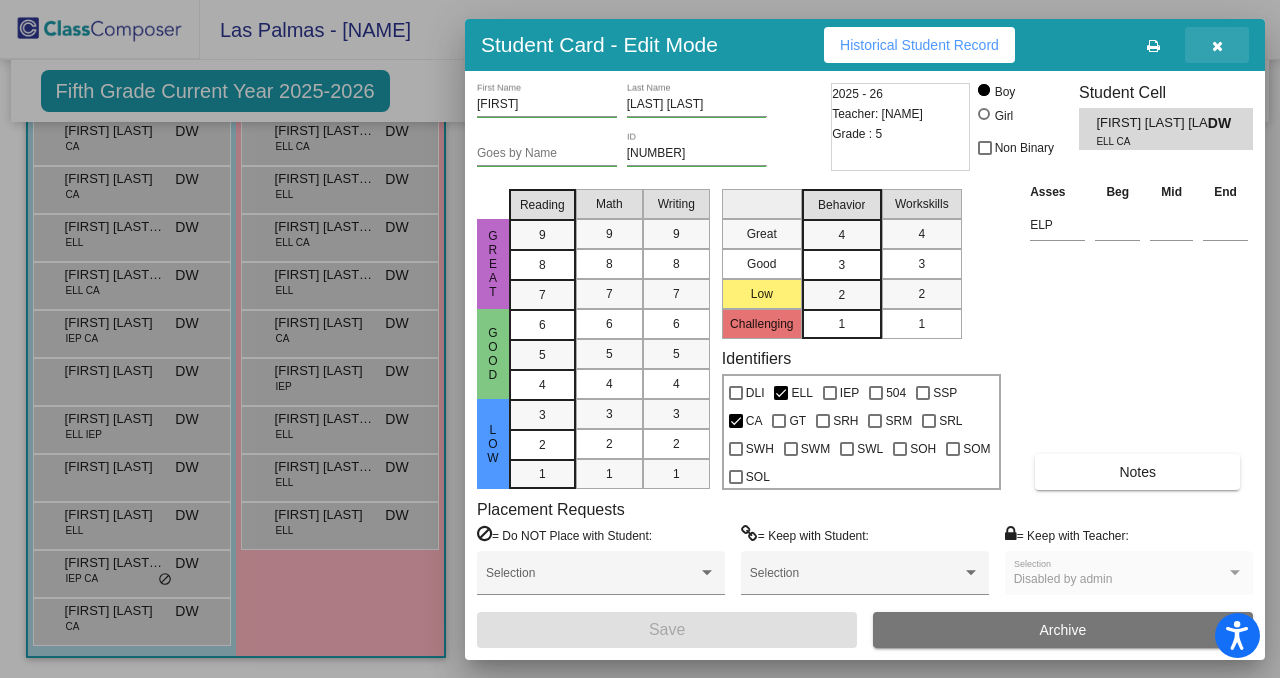 click at bounding box center [1217, 46] 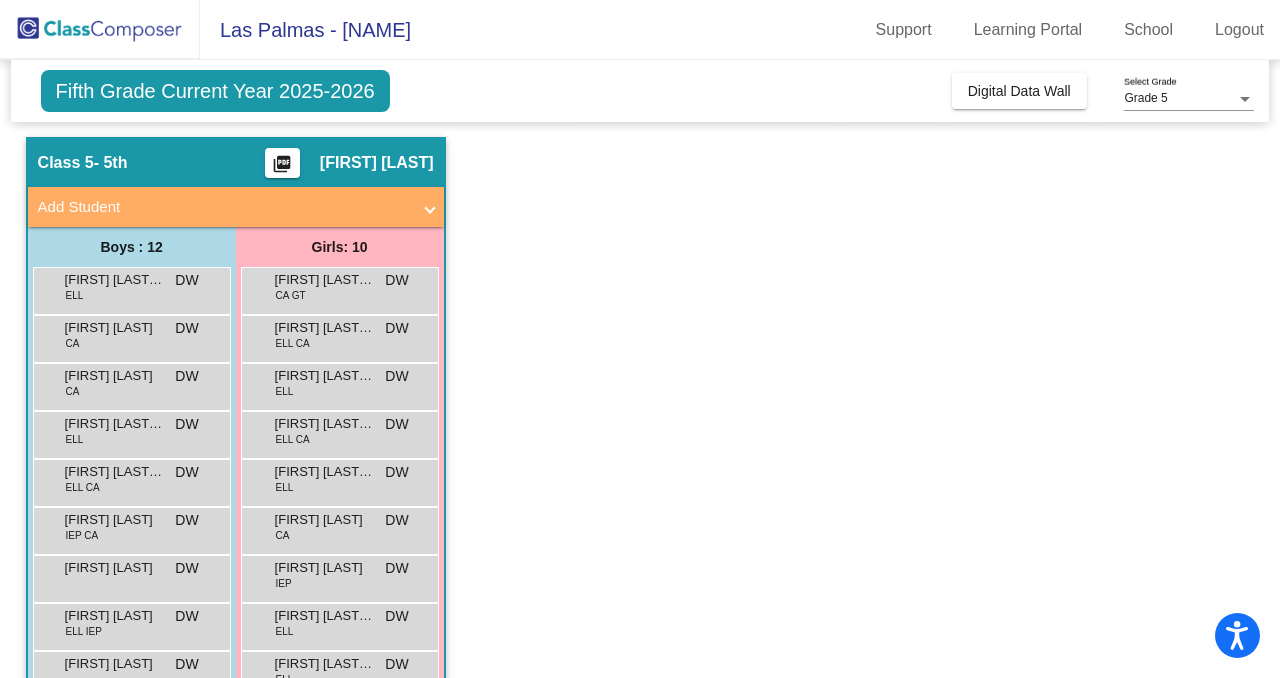 scroll, scrollTop: 50, scrollLeft: 0, axis: vertical 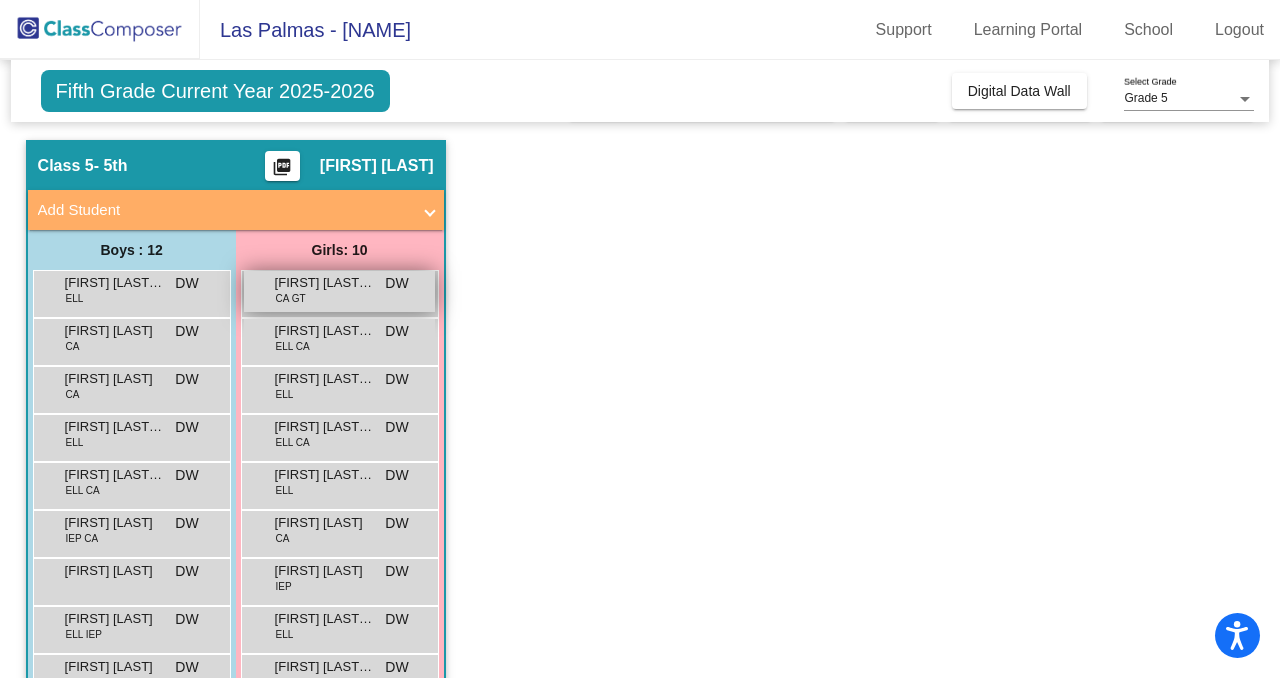 click on "[FIRST] [LAST] [LAST]" at bounding box center (325, 283) 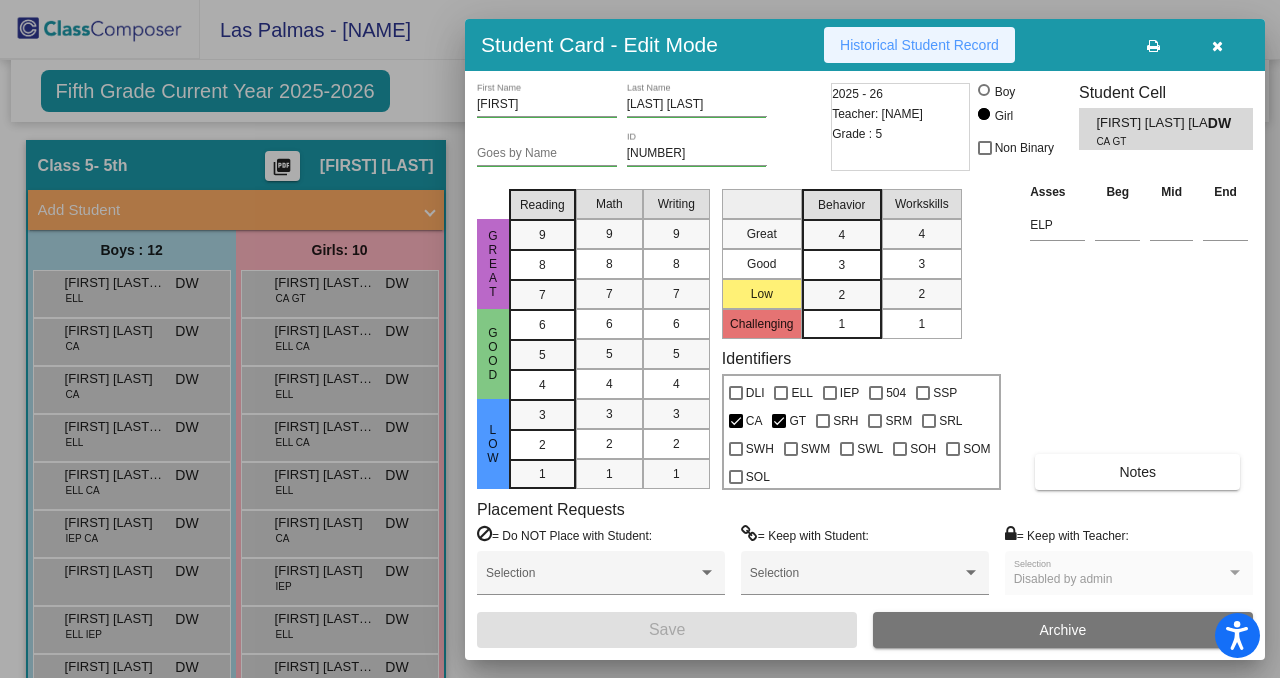 click on "Historical Student Record" at bounding box center (919, 45) 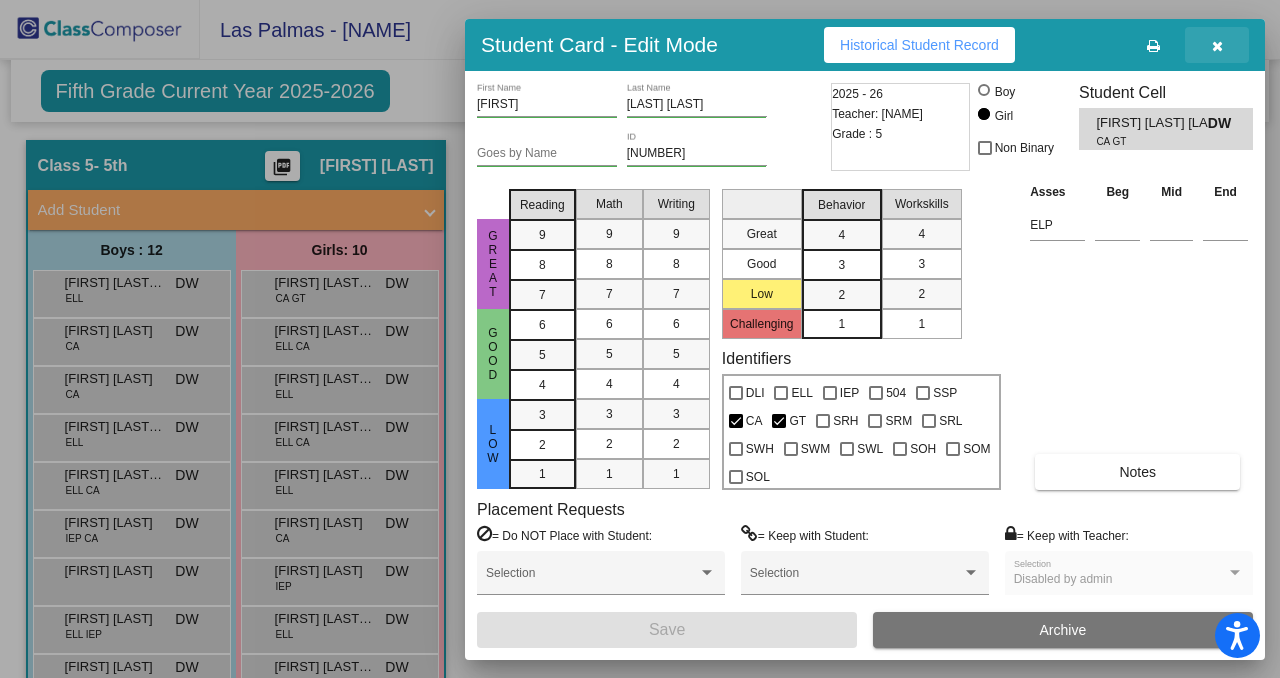 click at bounding box center (1217, 45) 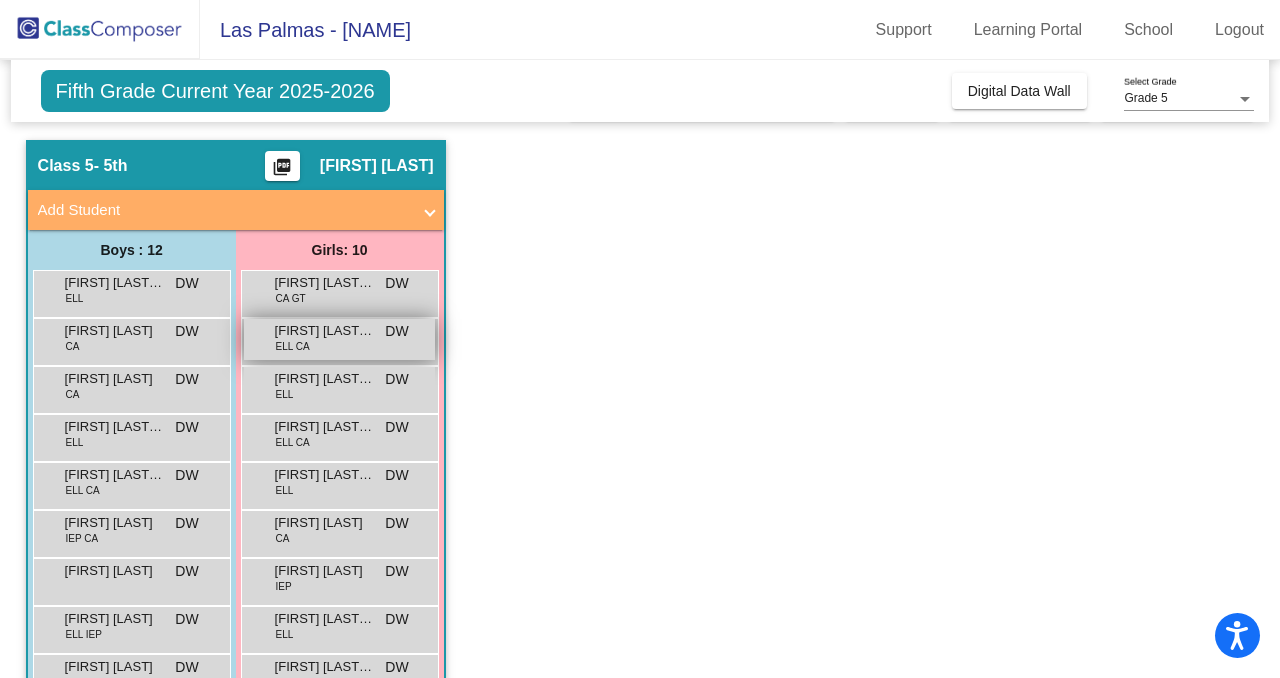 click on "[FIRST] [LAST] [LAST]" at bounding box center (325, 331) 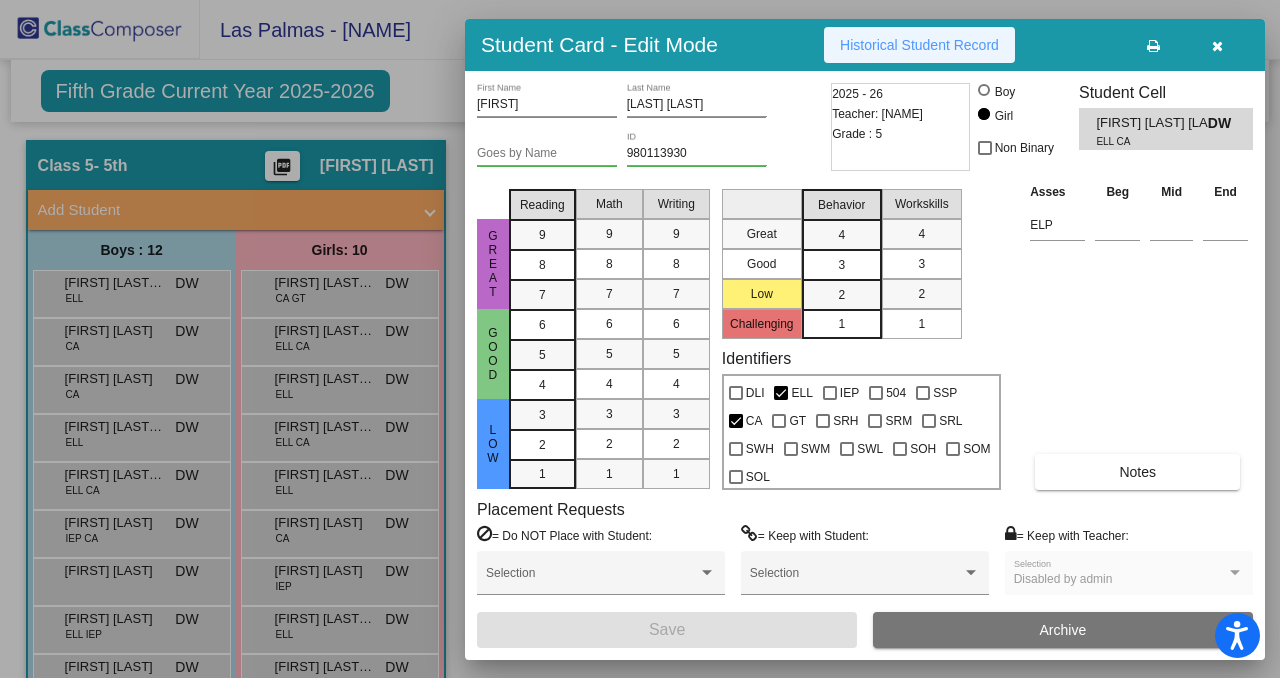 click on "Historical Student Record" at bounding box center [919, 45] 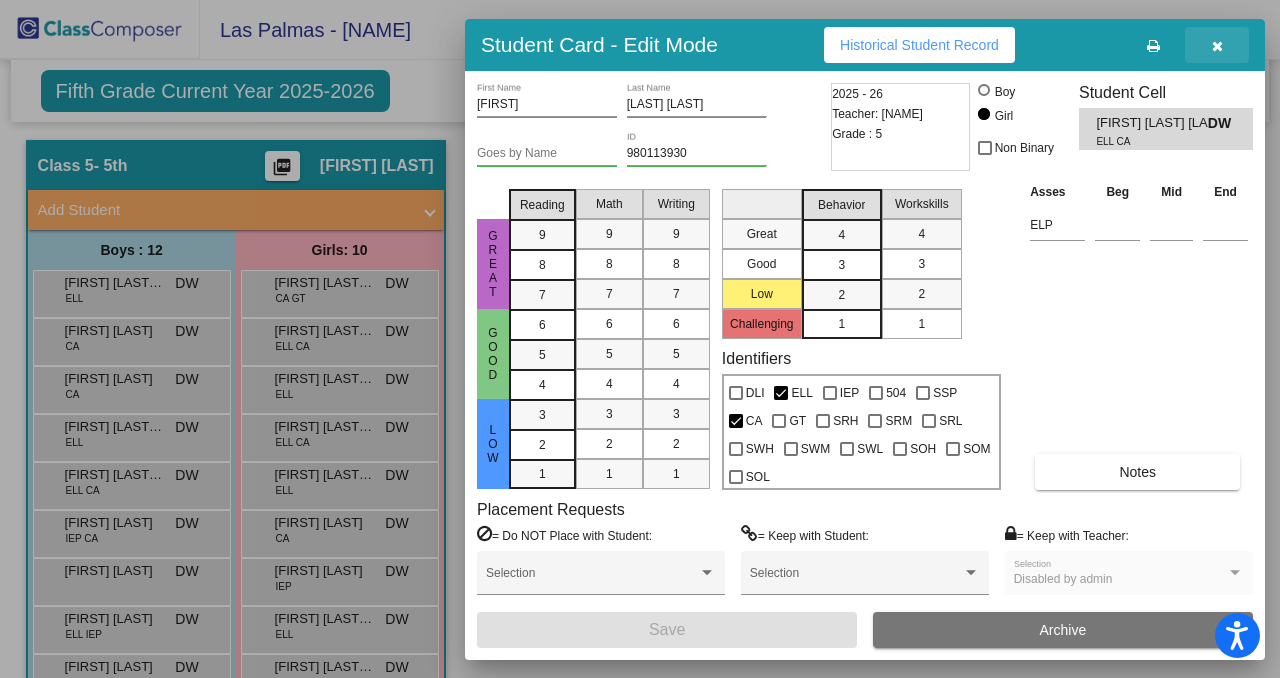 click at bounding box center [1217, 46] 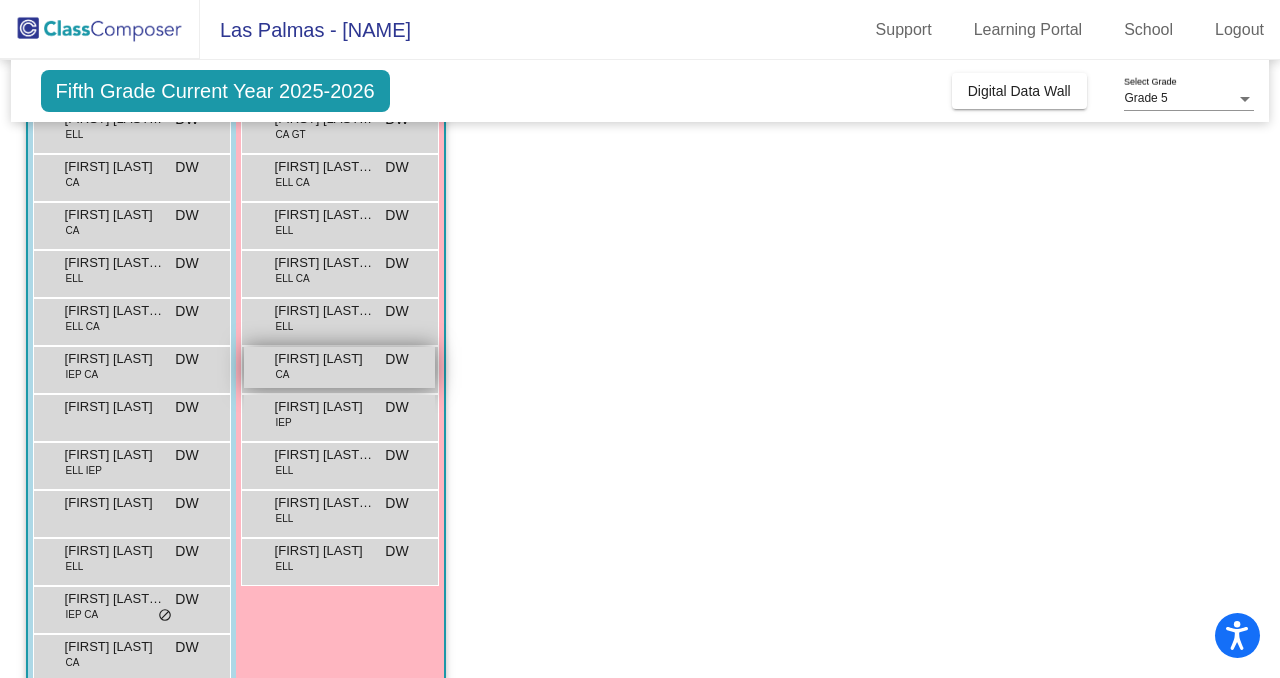 scroll, scrollTop: 250, scrollLeft: 0, axis: vertical 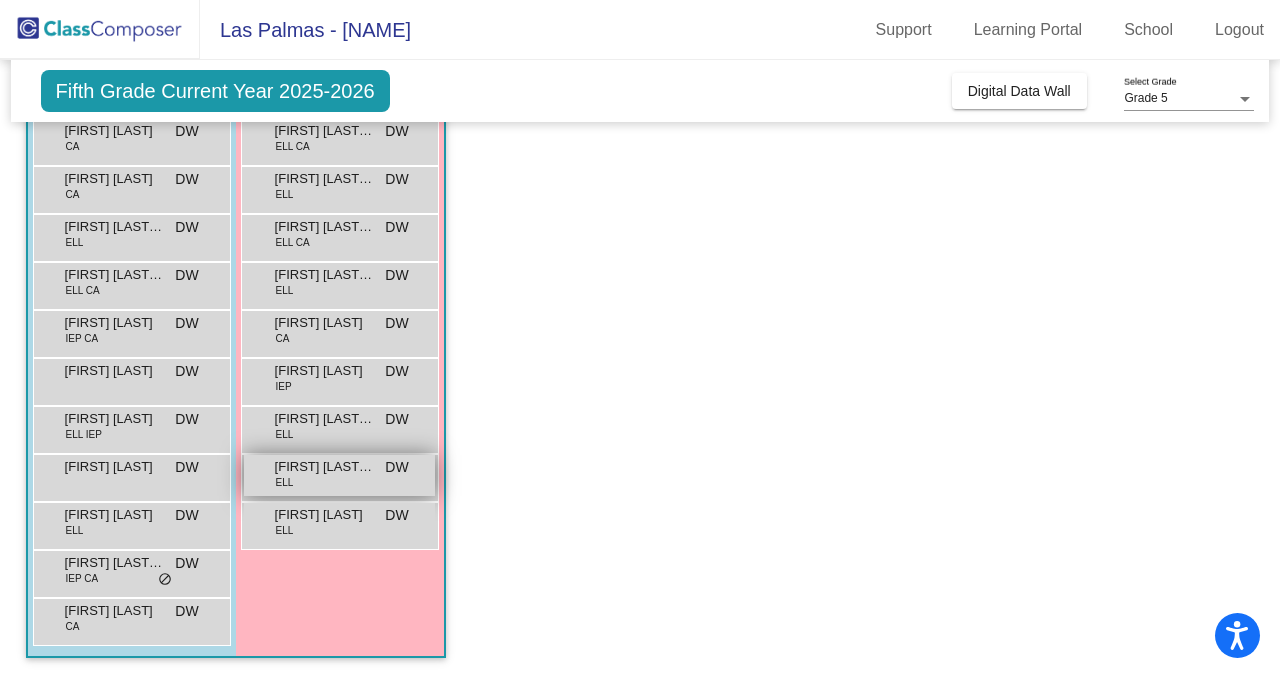 click on "[FIRST] [LAST] [LAST] ELL DW lock do_not_disturb_alt" at bounding box center (339, 475) 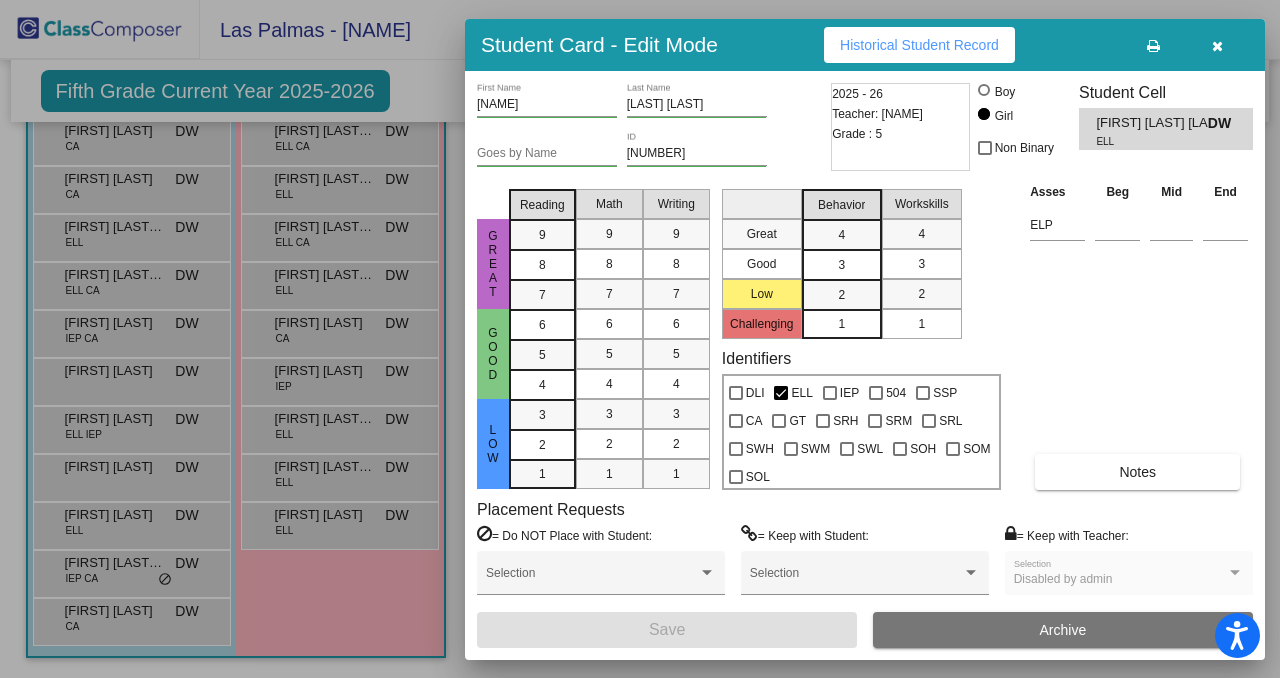 click at bounding box center [640, 339] 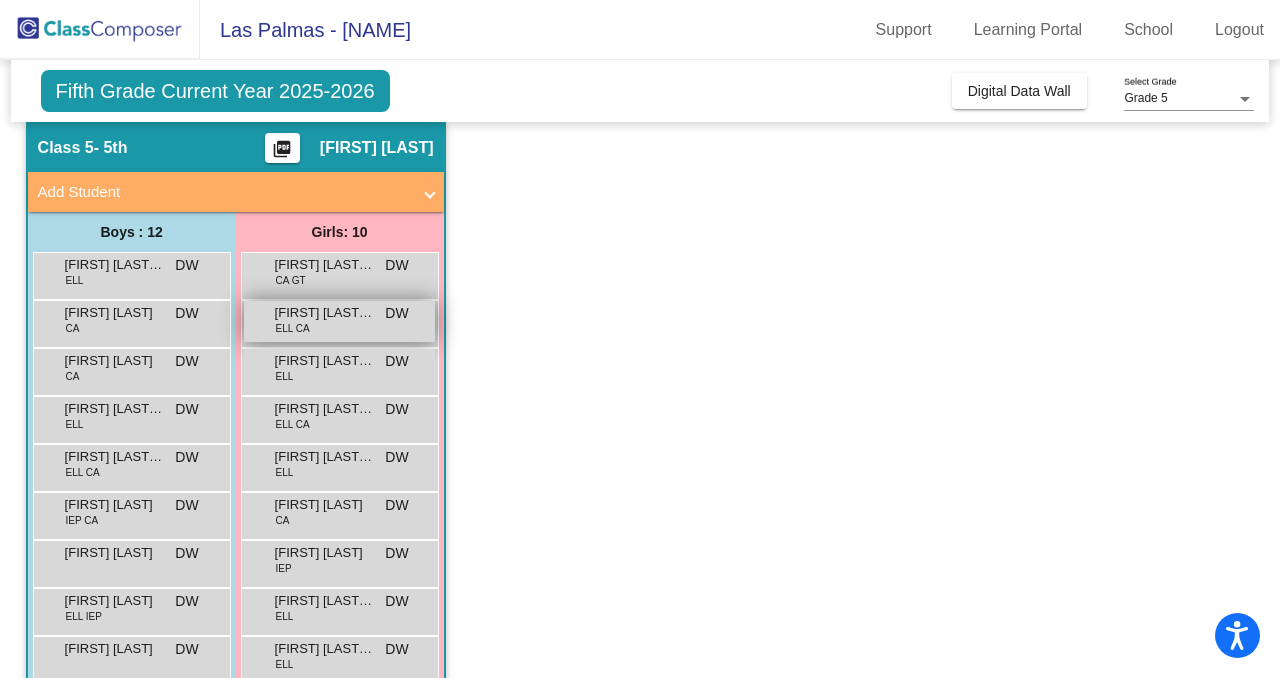 scroll, scrollTop: 100, scrollLeft: 0, axis: vertical 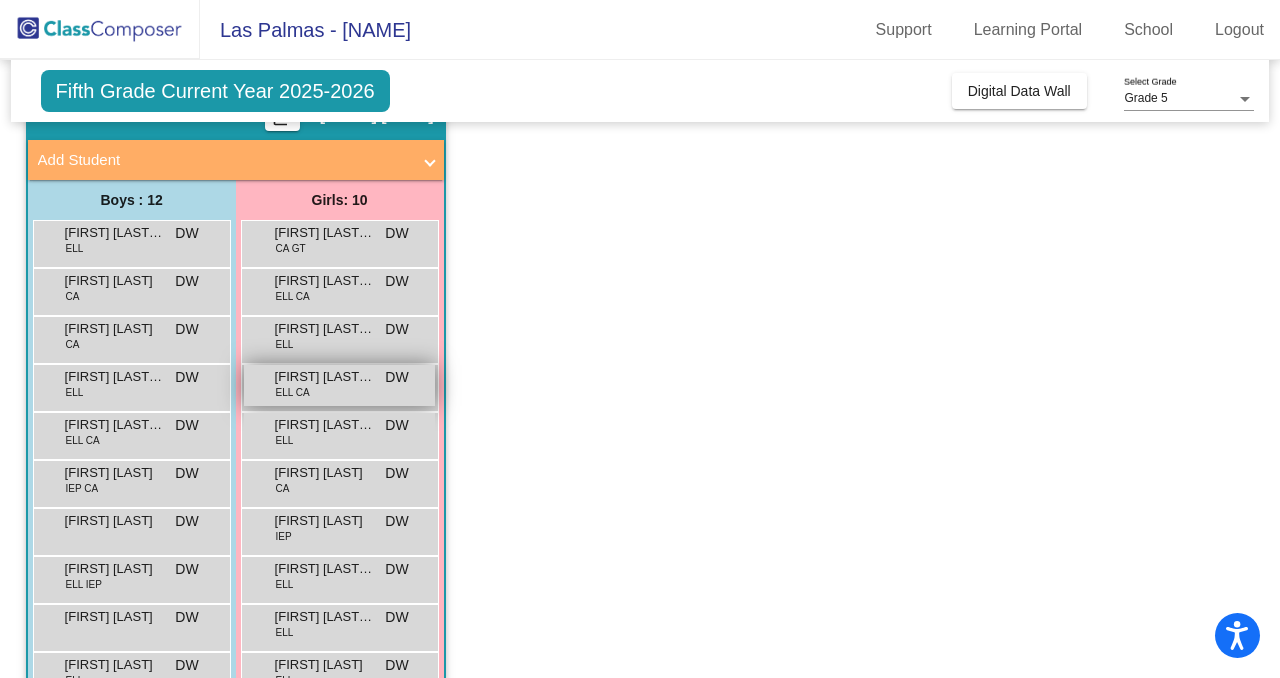 click on "[FIRST] [LAST] ELL CA DW lock do_not_disturb_alt" at bounding box center (339, 385) 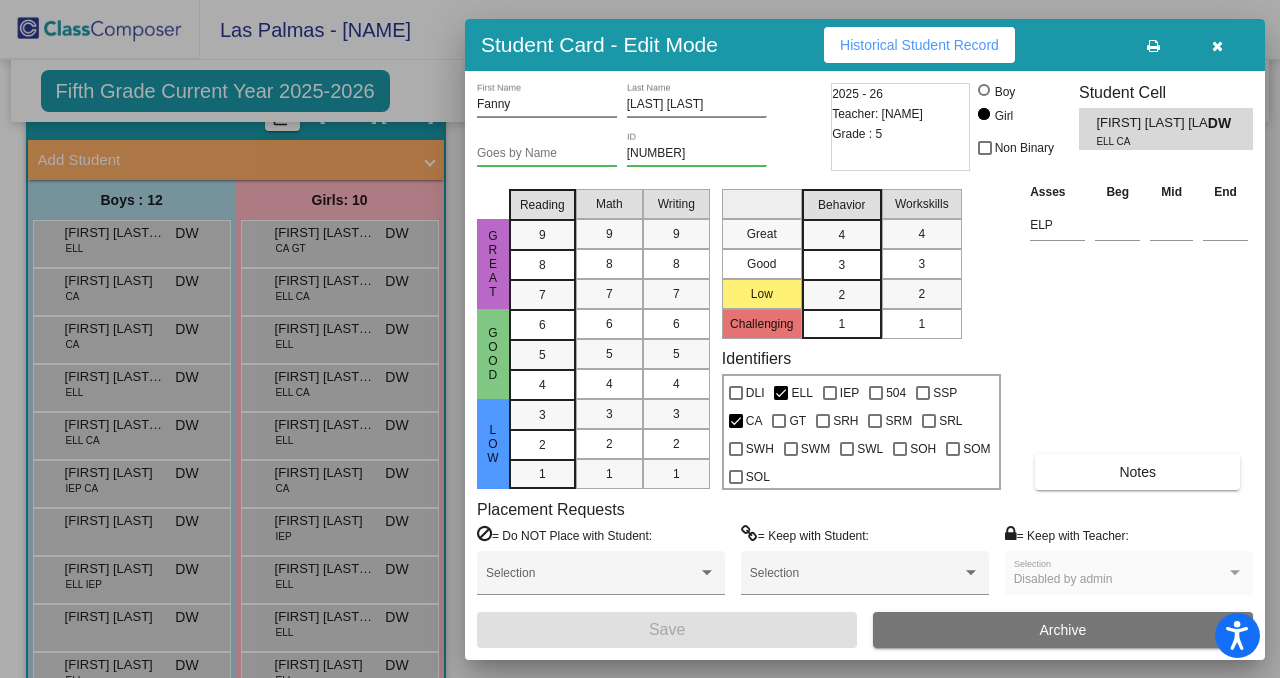 click at bounding box center (1217, 45) 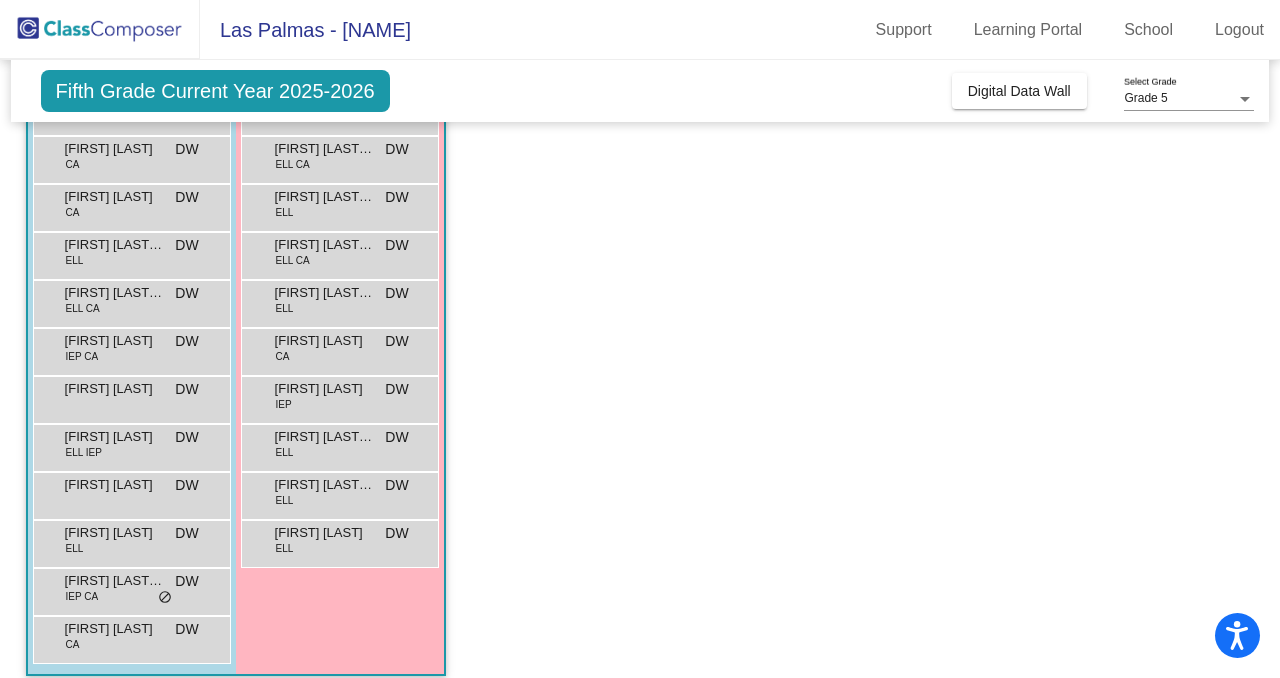 scroll, scrollTop: 250, scrollLeft: 0, axis: vertical 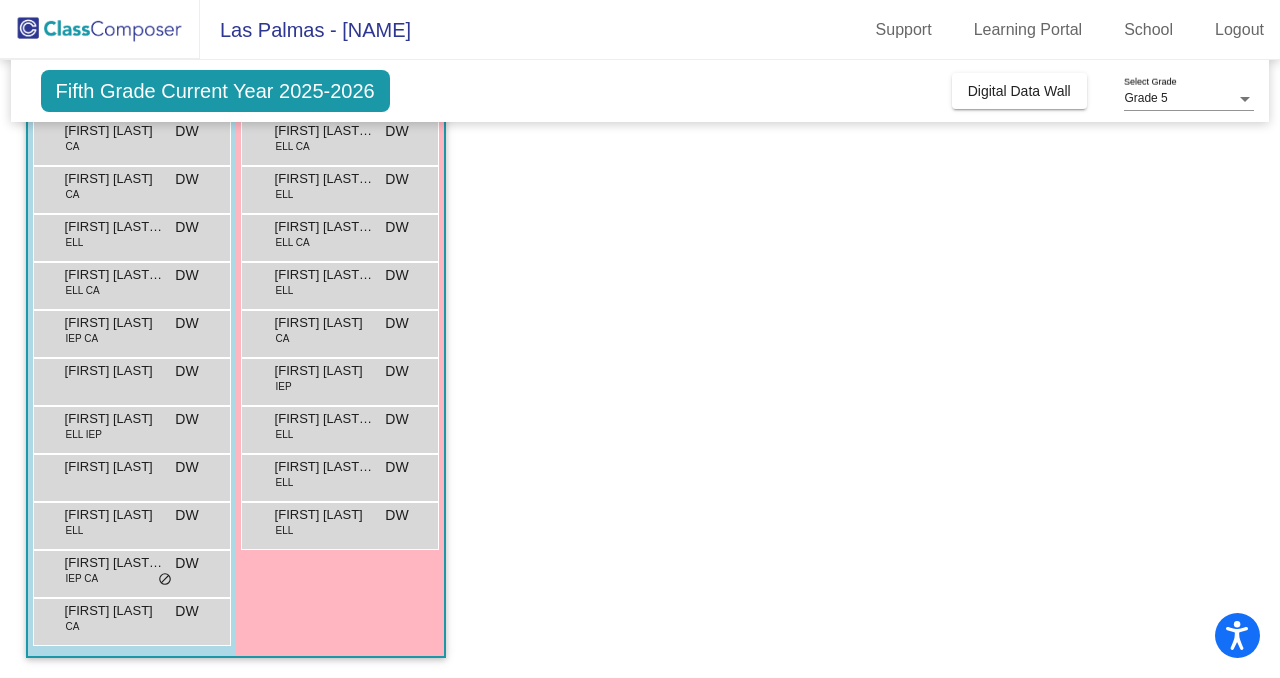 click on "Class 5   - 5th  picture_as_pdf [NAME]  Add Student  First Name Last Name Student Id  (Recommended)   Boy   Girl   Non Binary Add Close  Boys : 12  [NAME]  [NAME] ELL DW lock do_not_disturb_alt [NAME]  [NAME] CA DW lock do_not_disturb_alt [NAME]  [NAME] CA DW lock do_not_disturb_alt [NAME]  [NAME] ELL DW lock do_not_disturb_alt [NAME]  [NAME]  [NAME] ELL CA DW lock do_not_disturb_alt [NAME]  [NAME] IEP CA DW lock do_not_disturb_alt [NAME]  [NAME] DW lock do_not_disturb_alt [NAME]  [NAME] ELL IEP DW lock do_not_disturb_alt [NAME]  [NAME] DW lock do_not_disturb_alt [NAME]  [NAME] ELL DW lock do_not_disturb_alt [NAME]  [NAME]  [NAME] IEP CA DW lock do_not_disturb_alt [NAME]  [NAME] CA DW lock do_not_disturb_alt Girls: 10 [NAME]  [NAME] CA GT DW lock do_not_disturb_alt [NAME]  [NAME]  [NAME] ELL CA DW lock do_not_disturb_alt [NAME]  [NAME]  [NAME] ELL DW lock do_not_disturb_alt [NAME]  [NAME]  [NAME] ELL CA DW lock do_not_disturb_alt [NAME]  [NAME]  [NAME] ELL DW lock do_not_disturb_alt [NAME]  [NAME]" 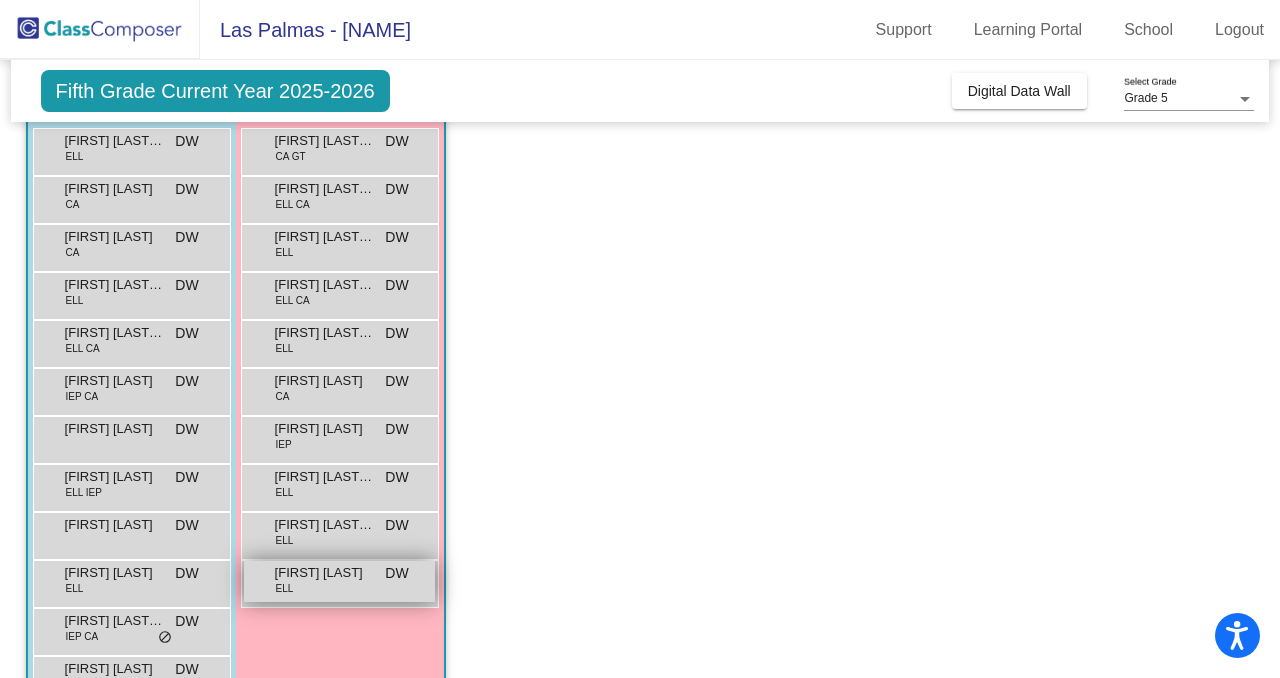scroll, scrollTop: 250, scrollLeft: 0, axis: vertical 